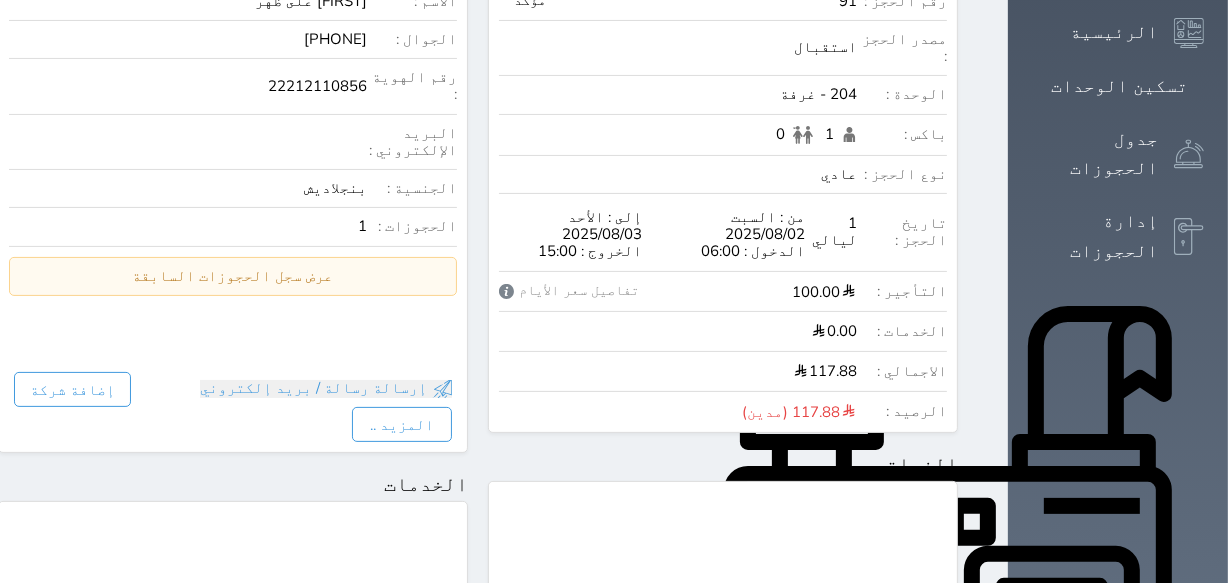 scroll, scrollTop: 363, scrollLeft: 0, axis: vertical 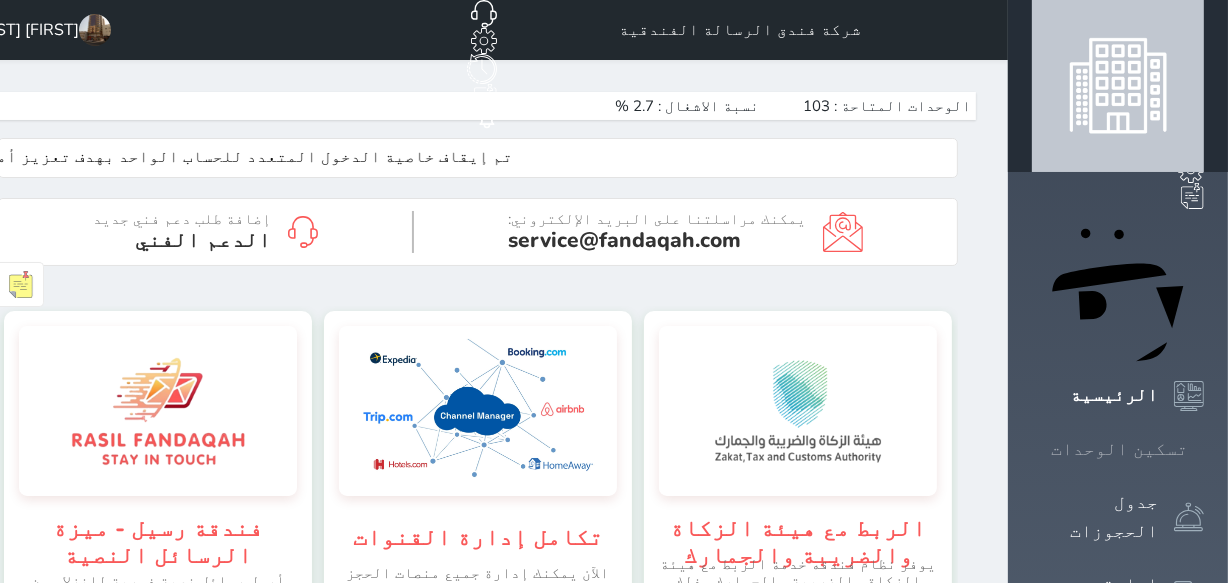 click 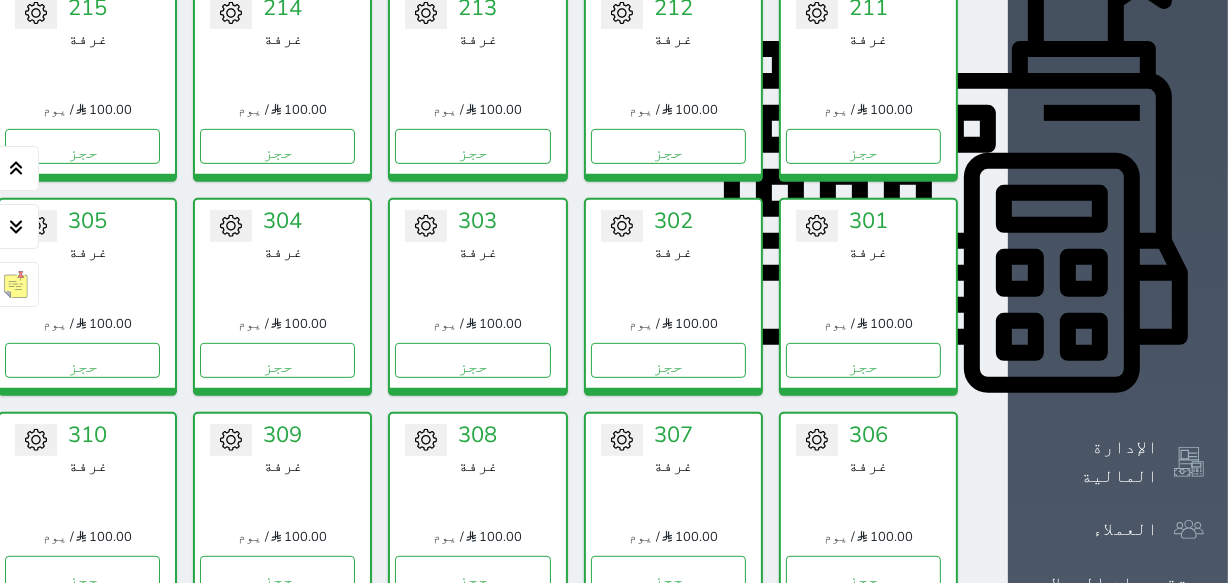scroll, scrollTop: 714, scrollLeft: 0, axis: vertical 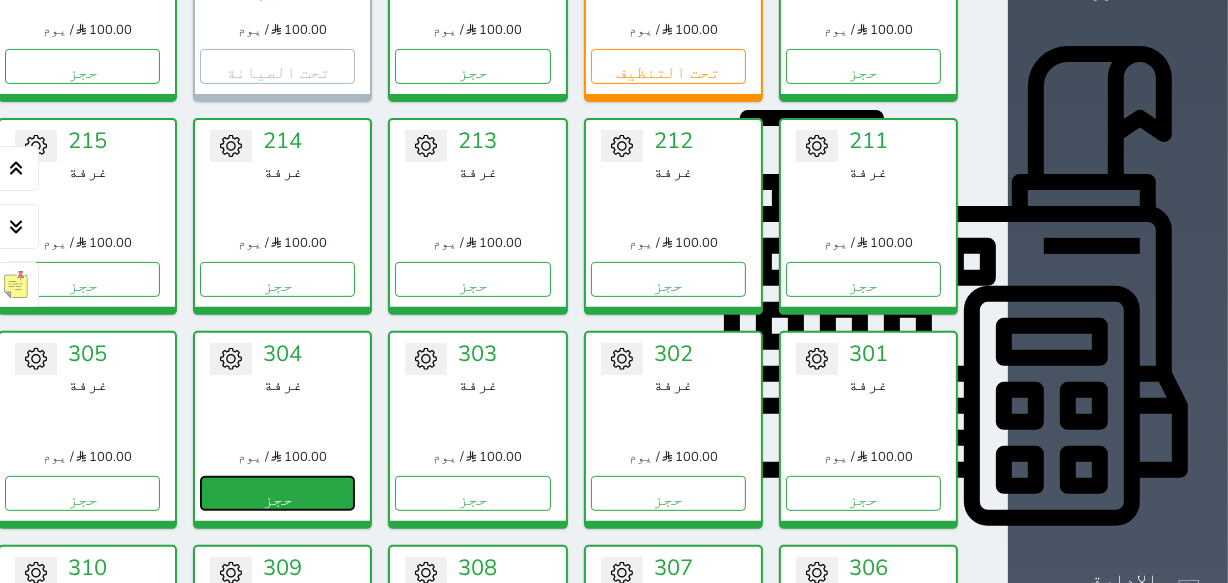 click on "حجز" at bounding box center (277, 493) 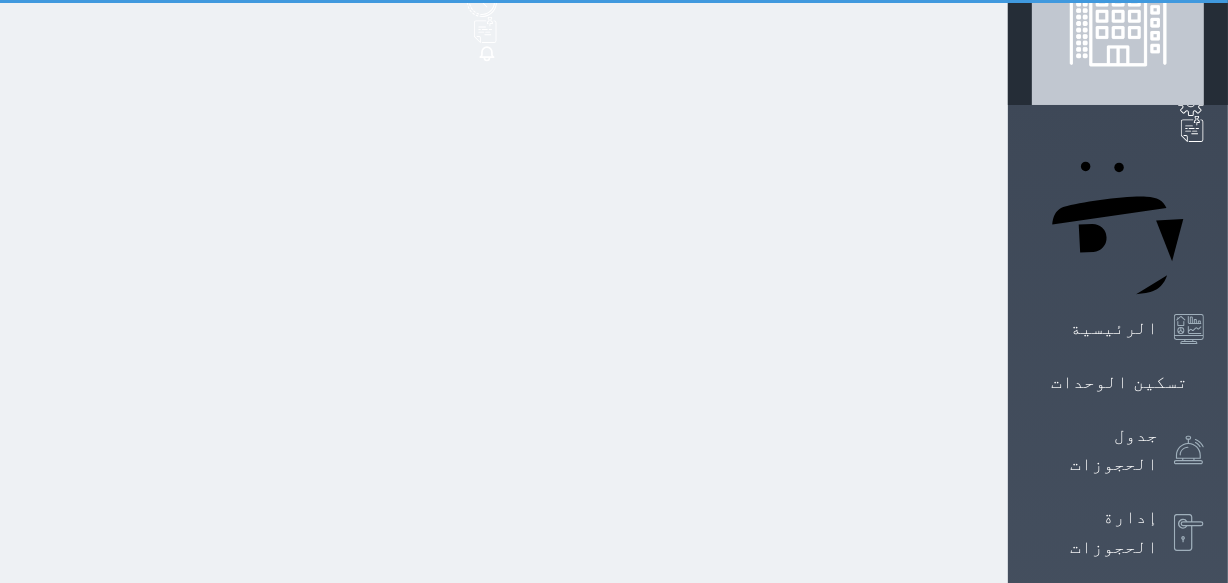 scroll, scrollTop: 0, scrollLeft: 0, axis: both 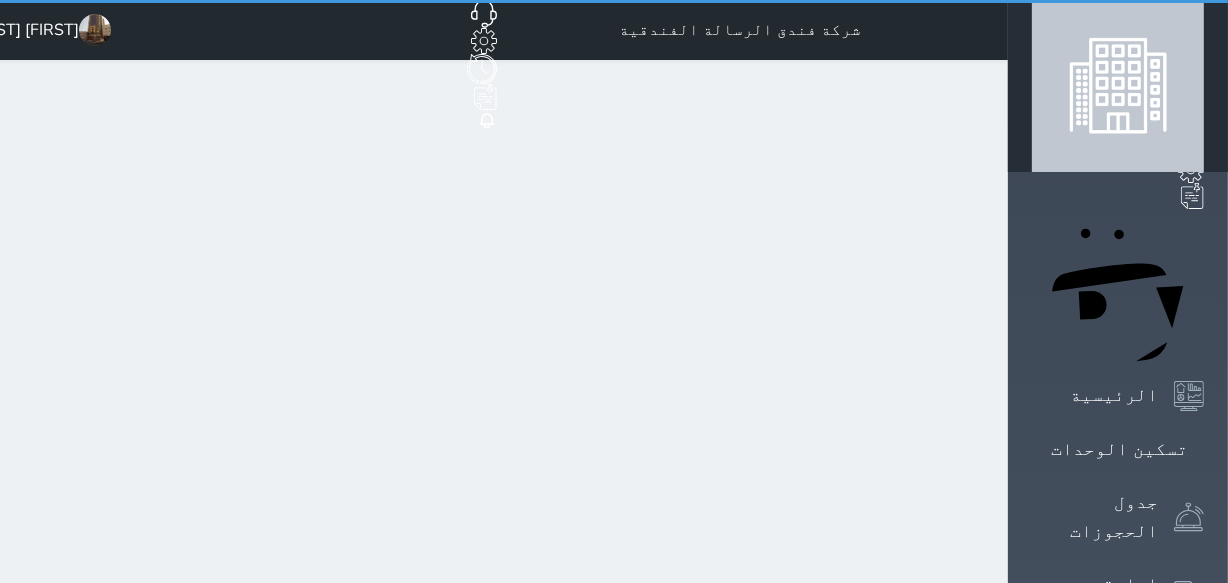 select on "1" 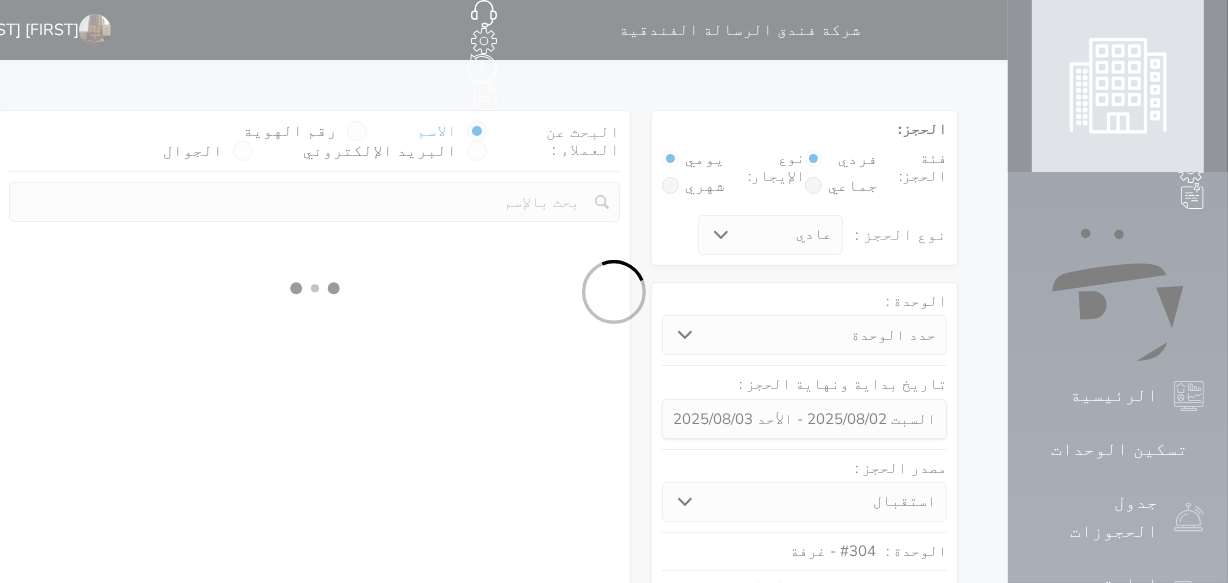 select 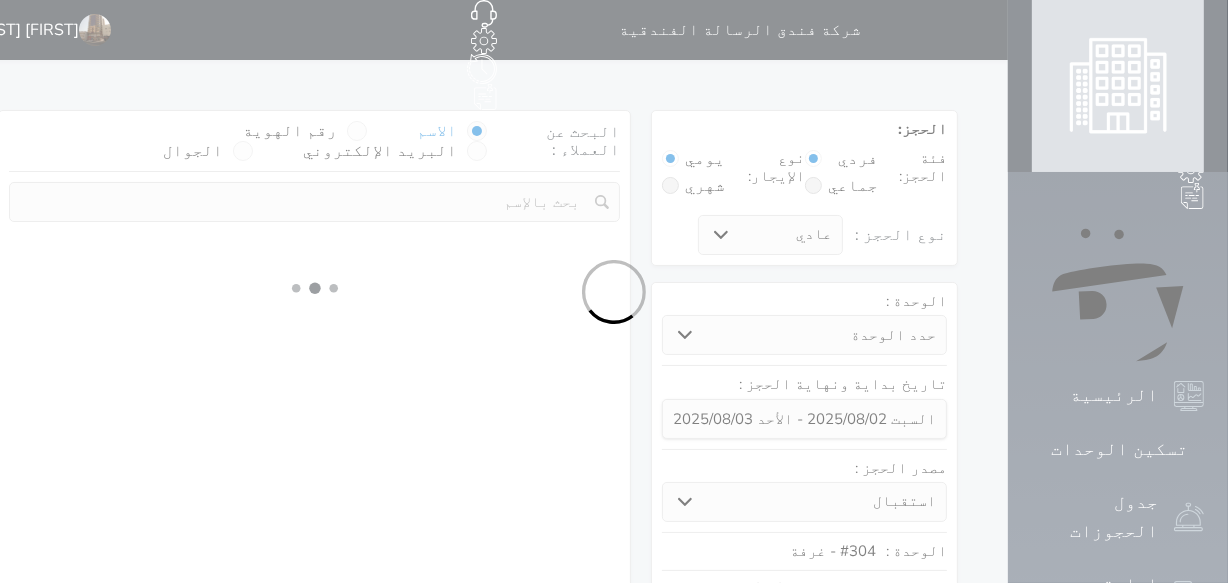 select on "1" 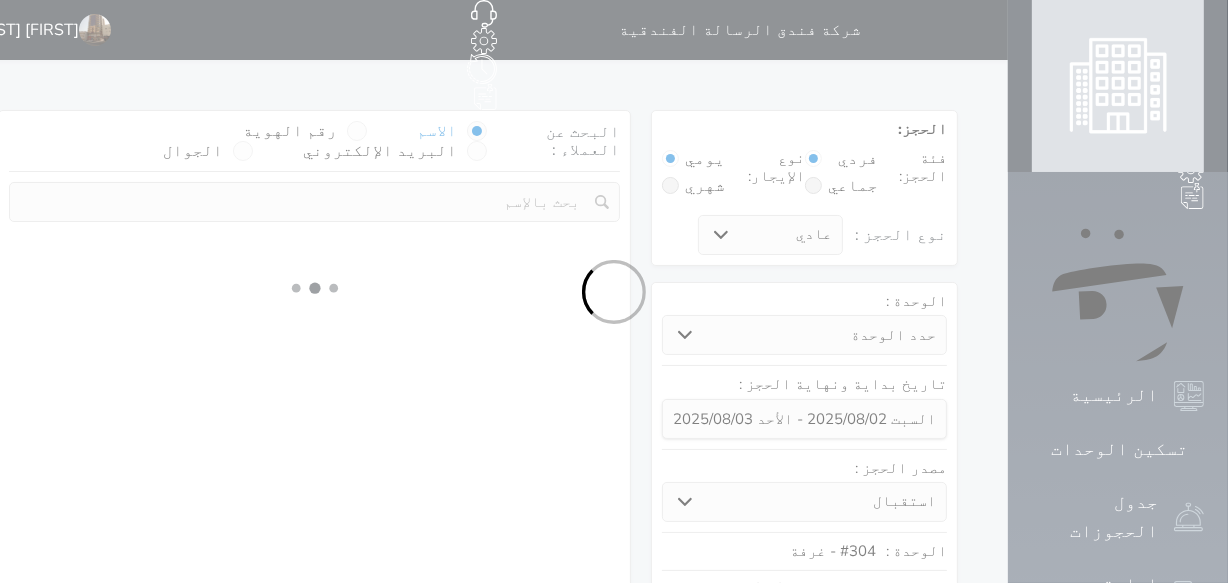 select on "113" 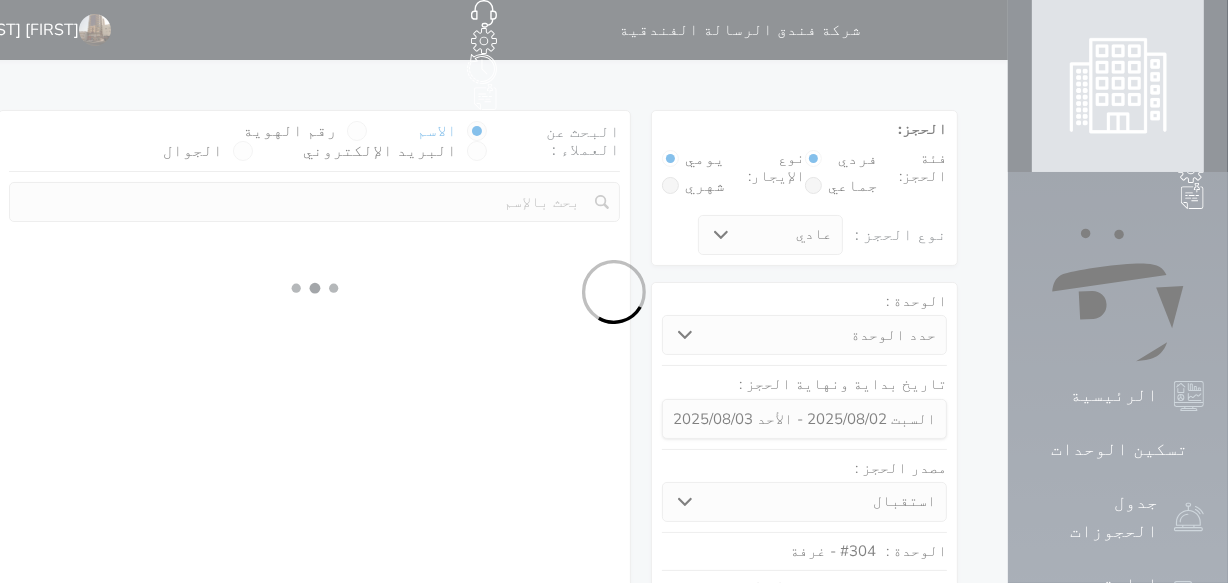 select on "1" 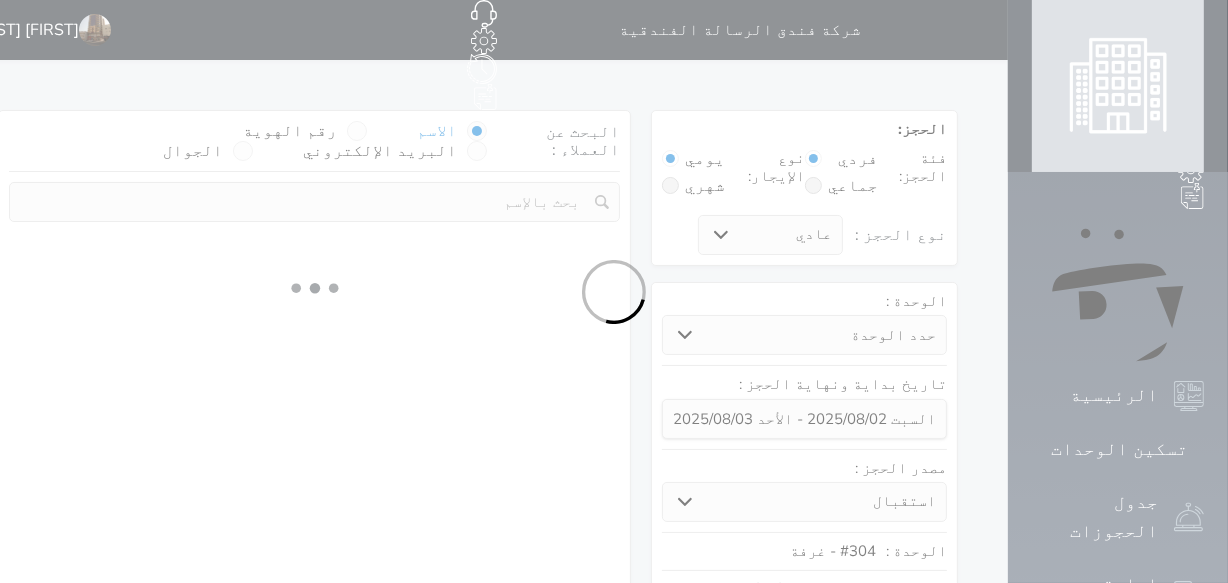 select 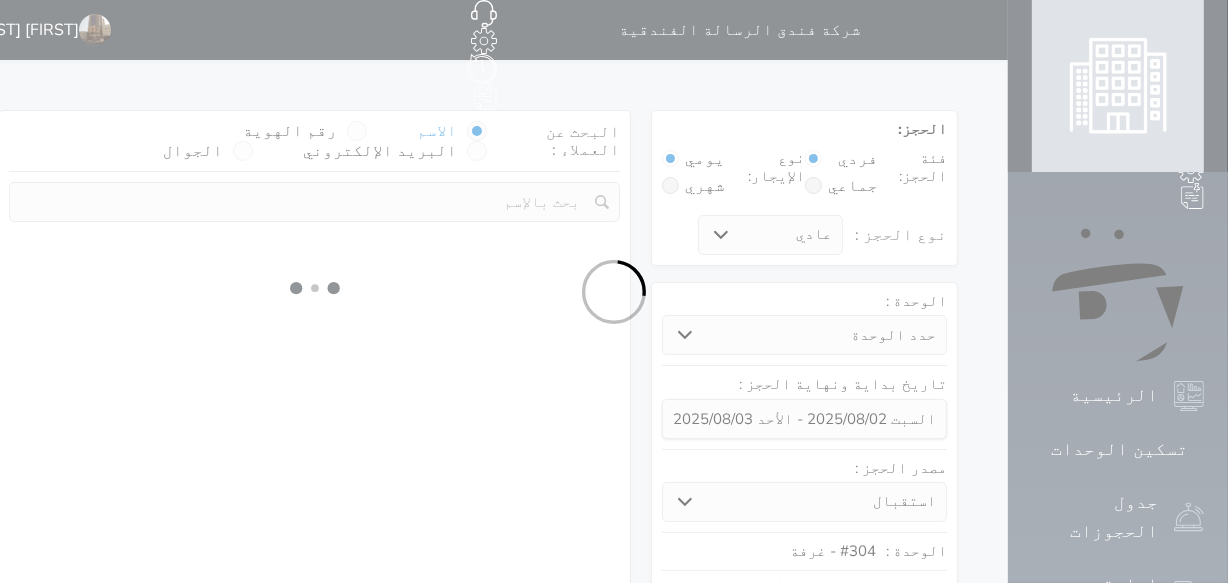 select on "7" 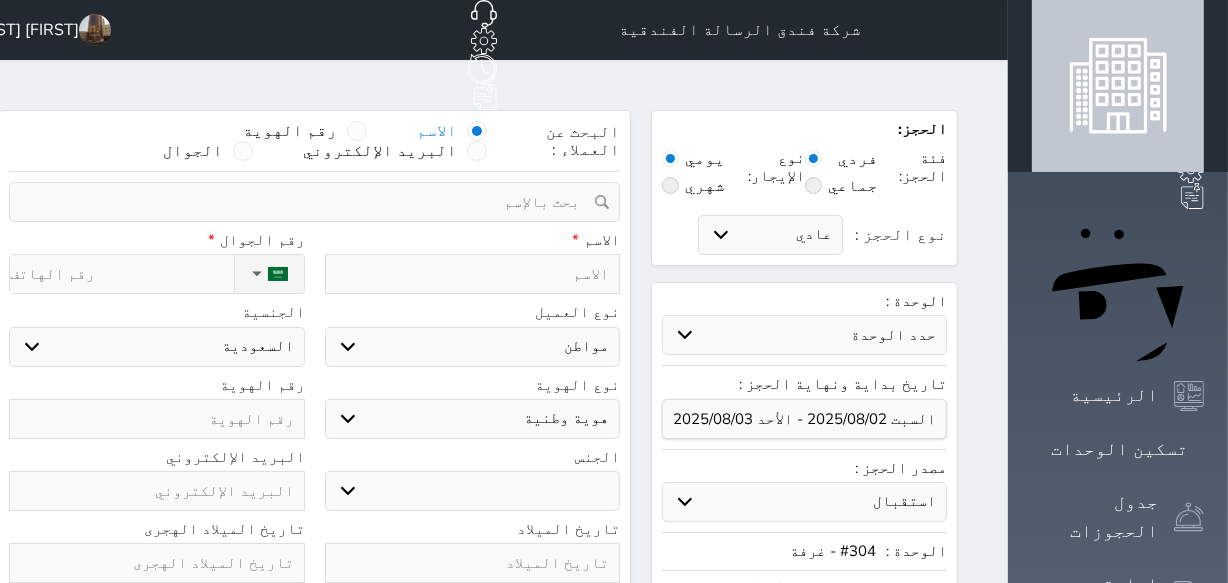 click at bounding box center [473, 274] 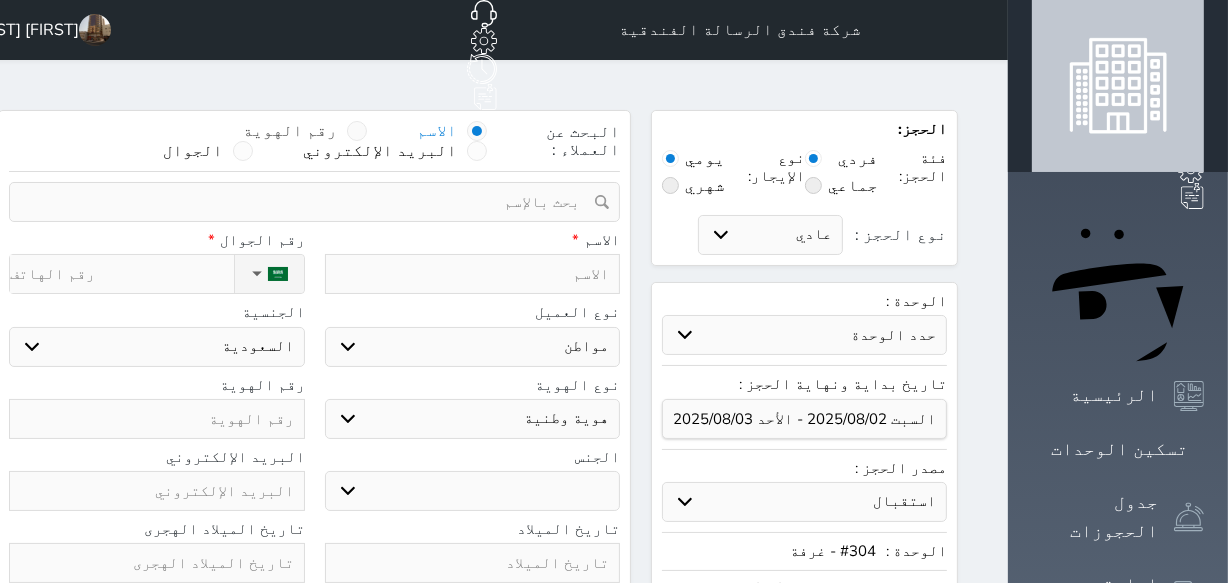 click at bounding box center [357, 131] 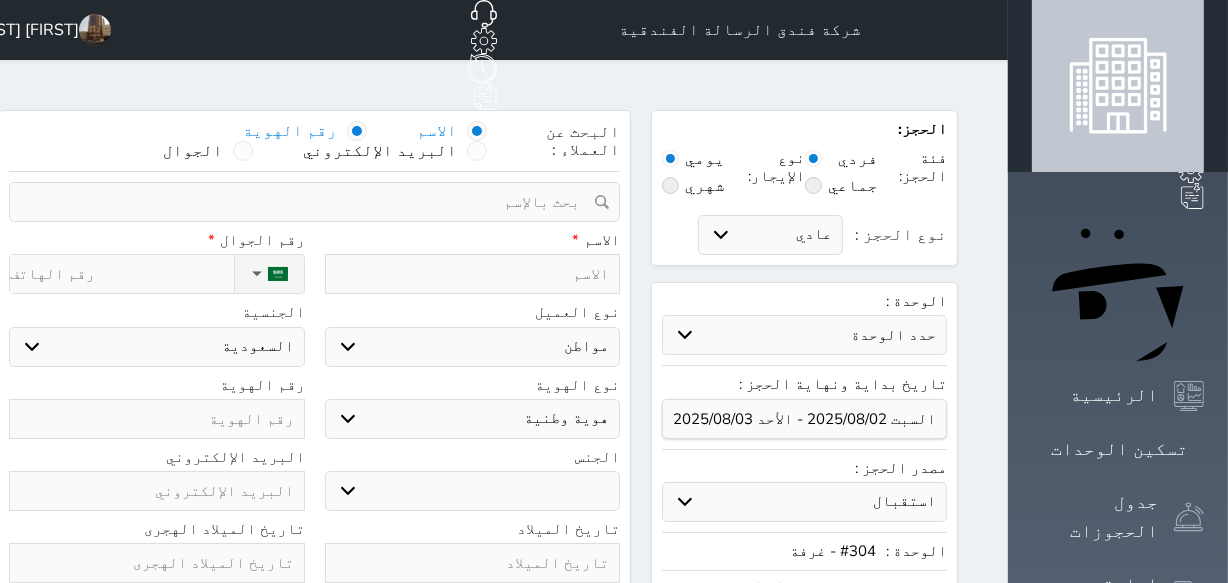 select 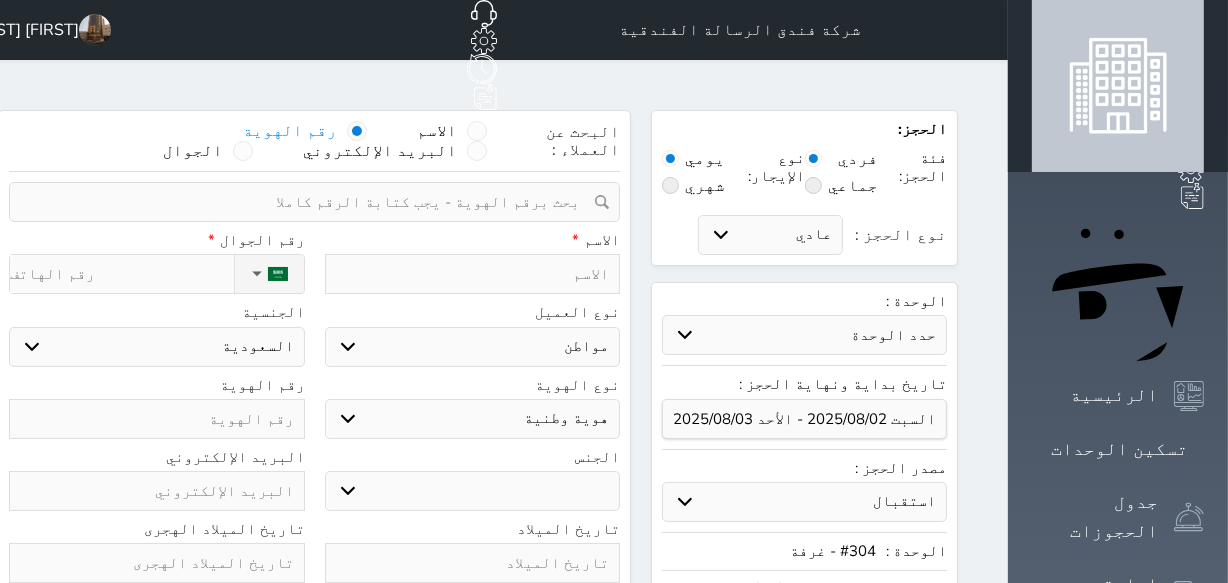 click at bounding box center [307, 202] 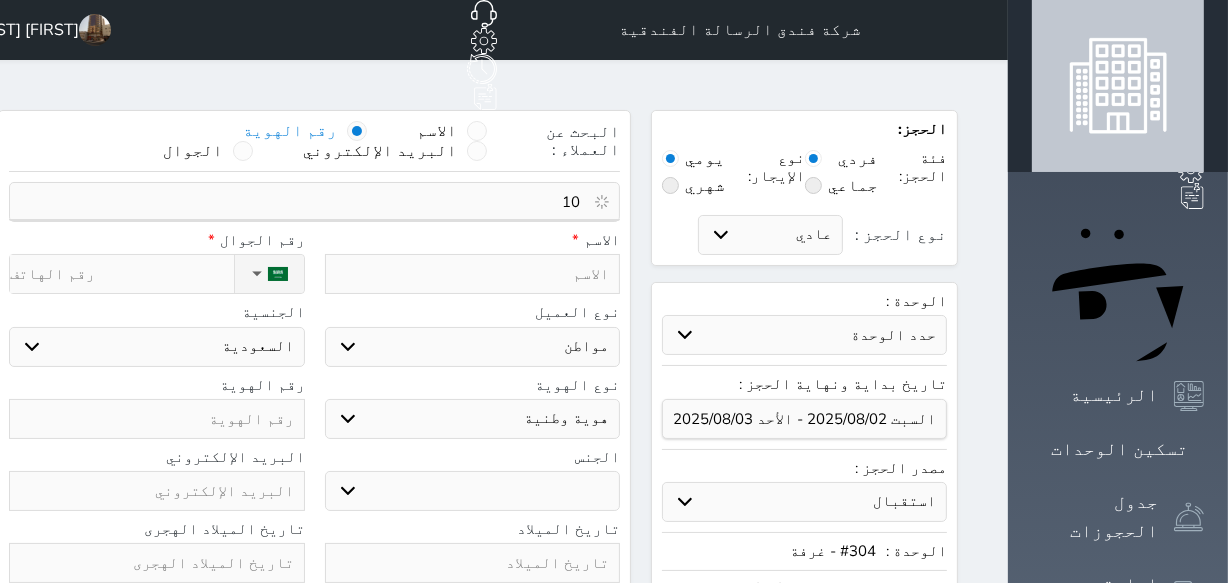 type on "1" 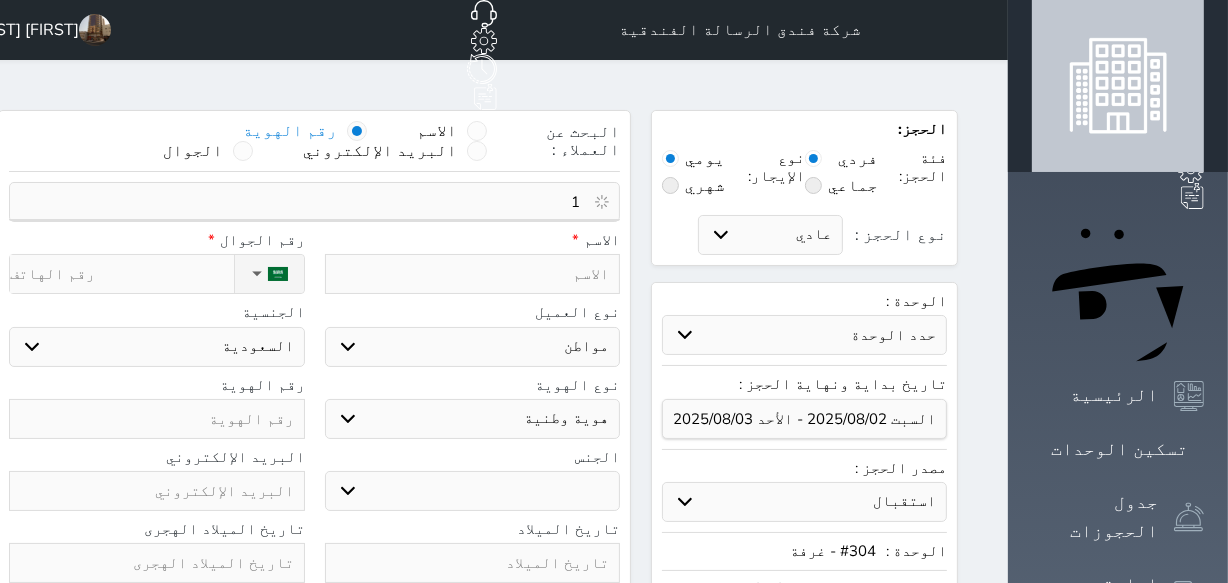 type 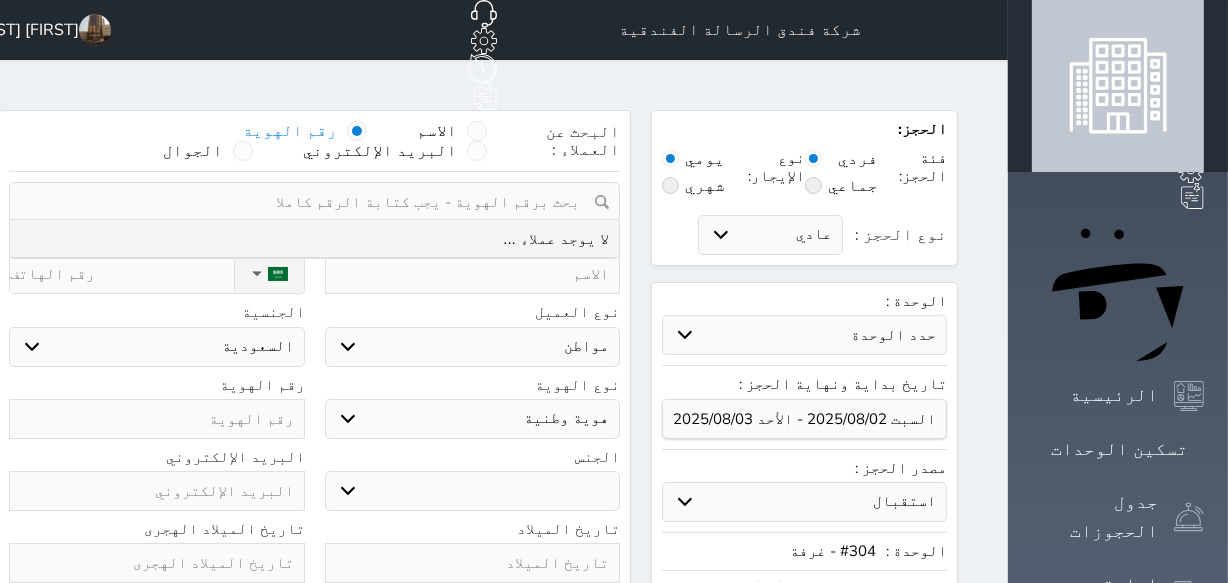 click at bounding box center (473, 274) 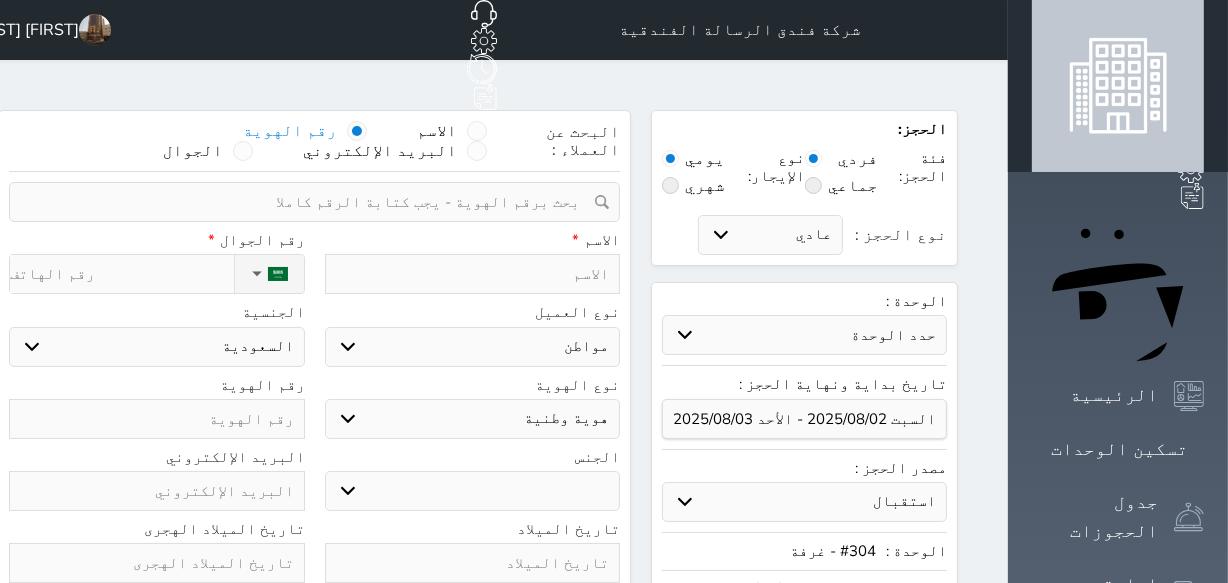 select 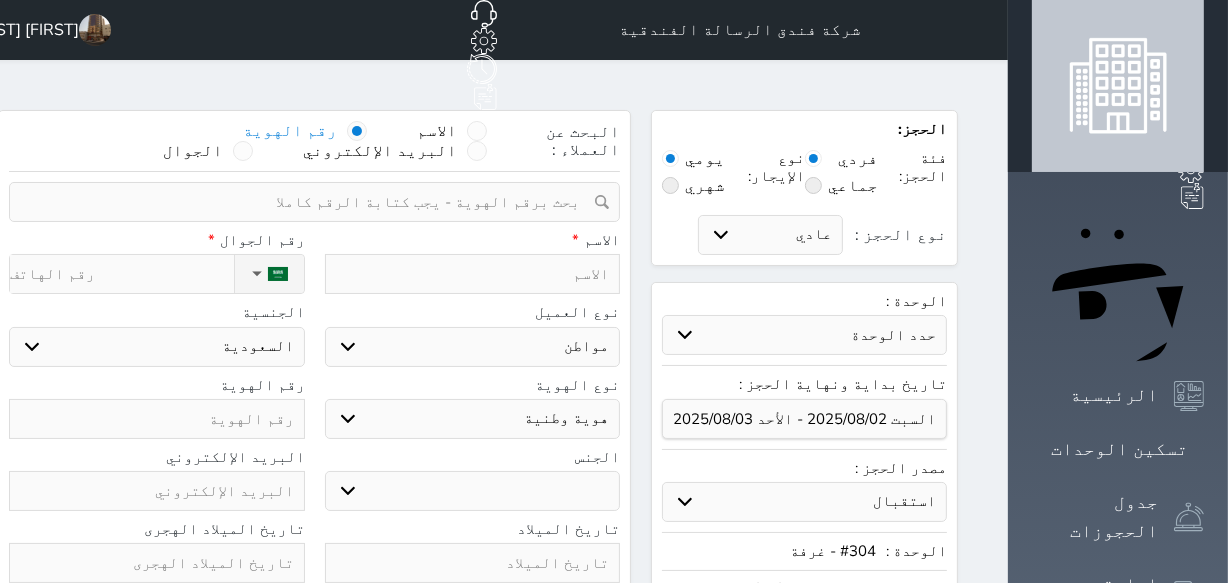 select 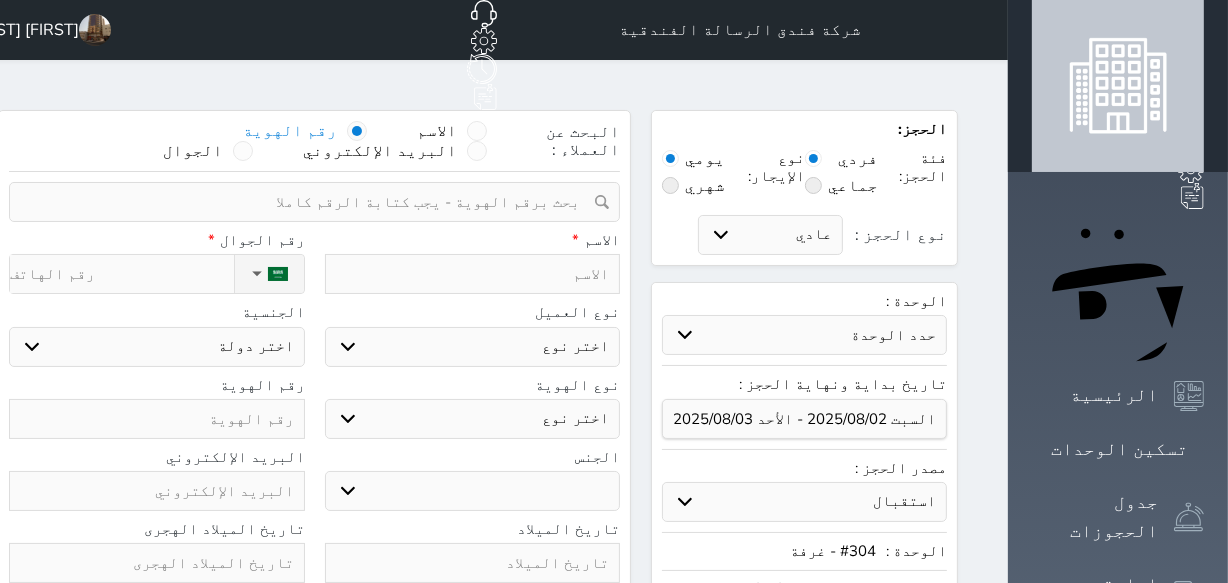 type on "سو" 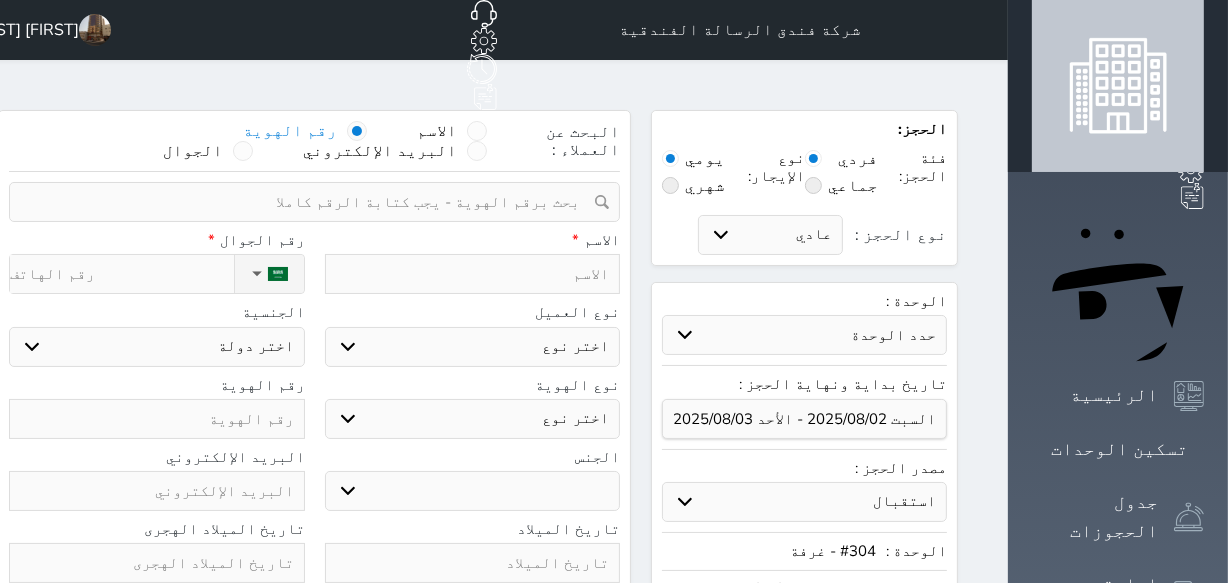 select 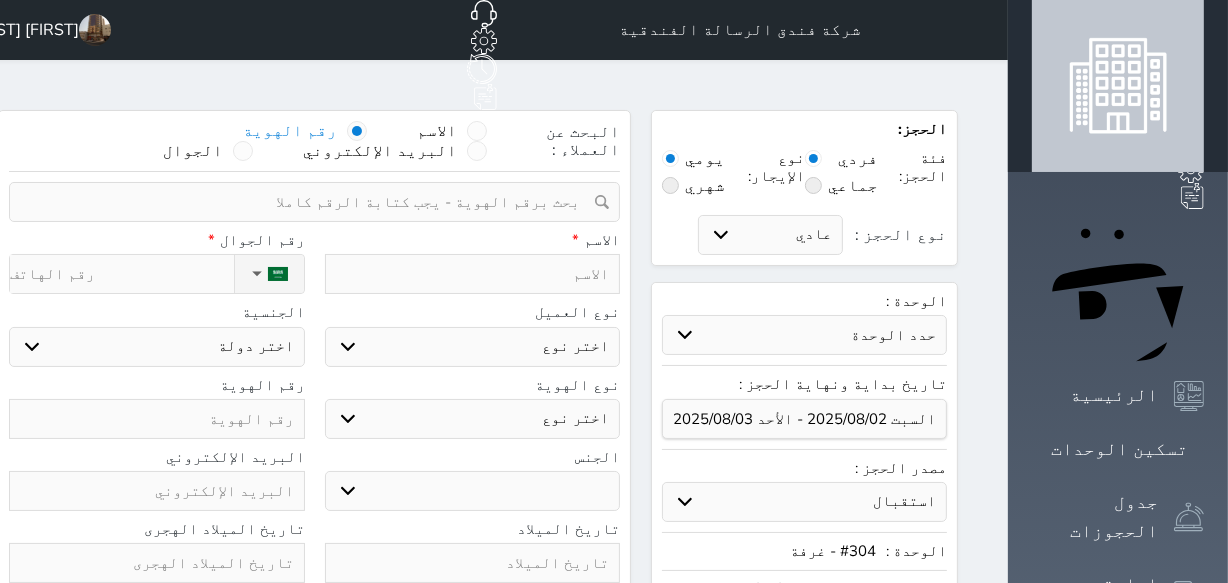 select 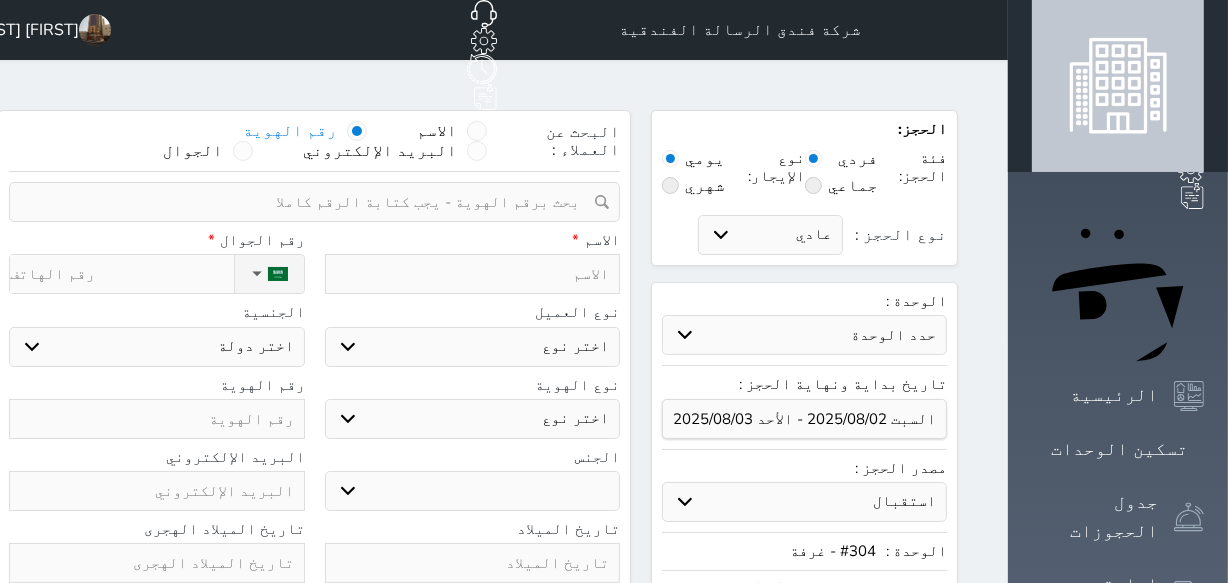 select 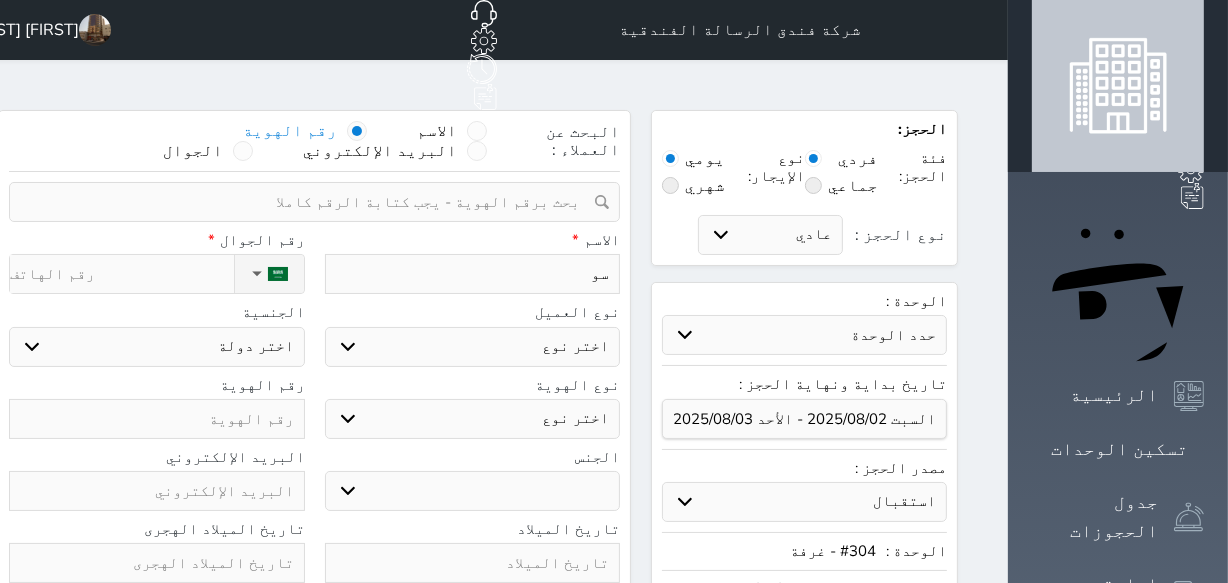 type on "s," 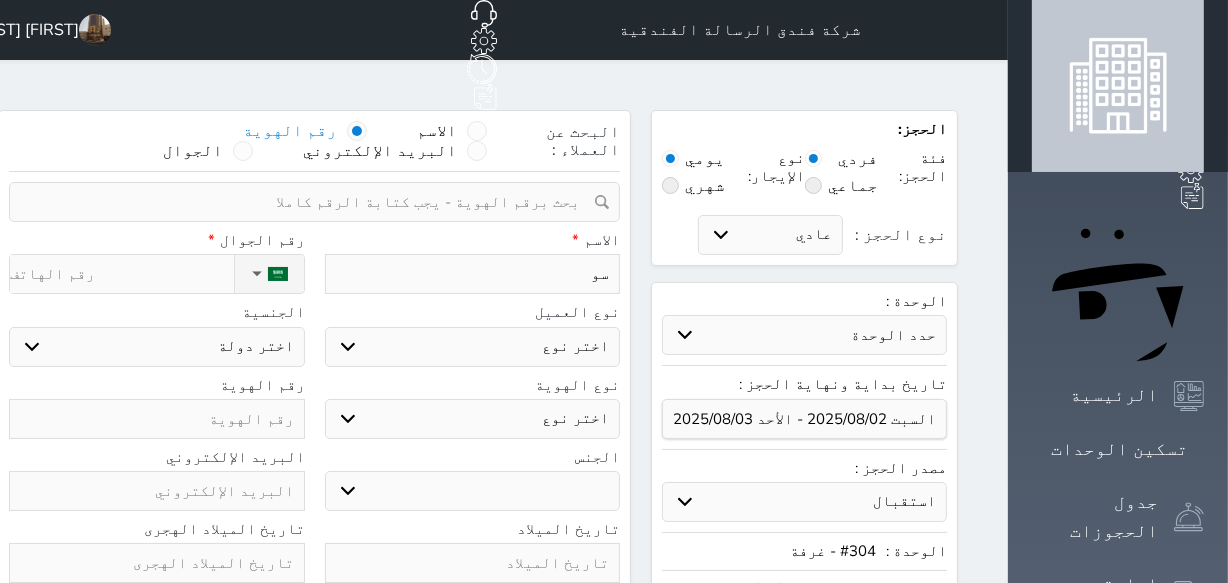 select 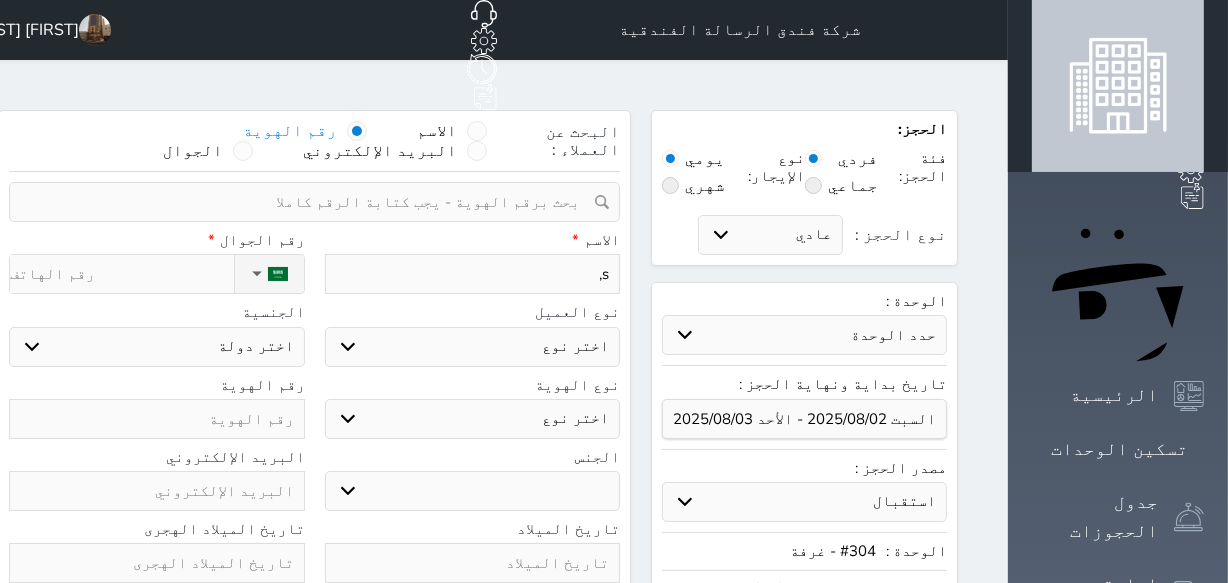type on "s,d" 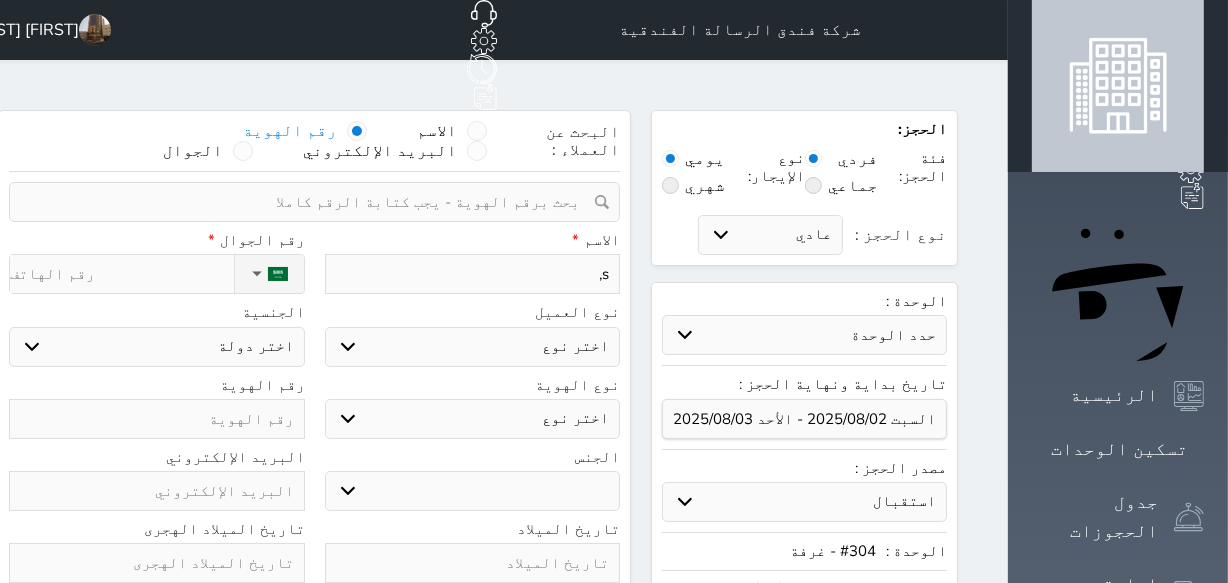 select 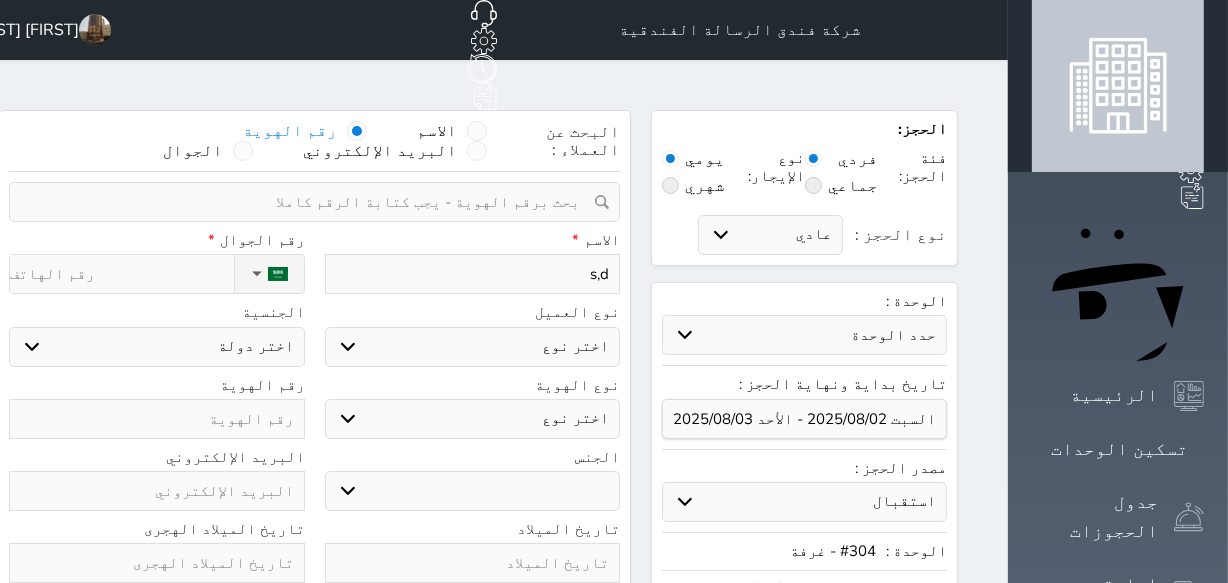 type on "سو" 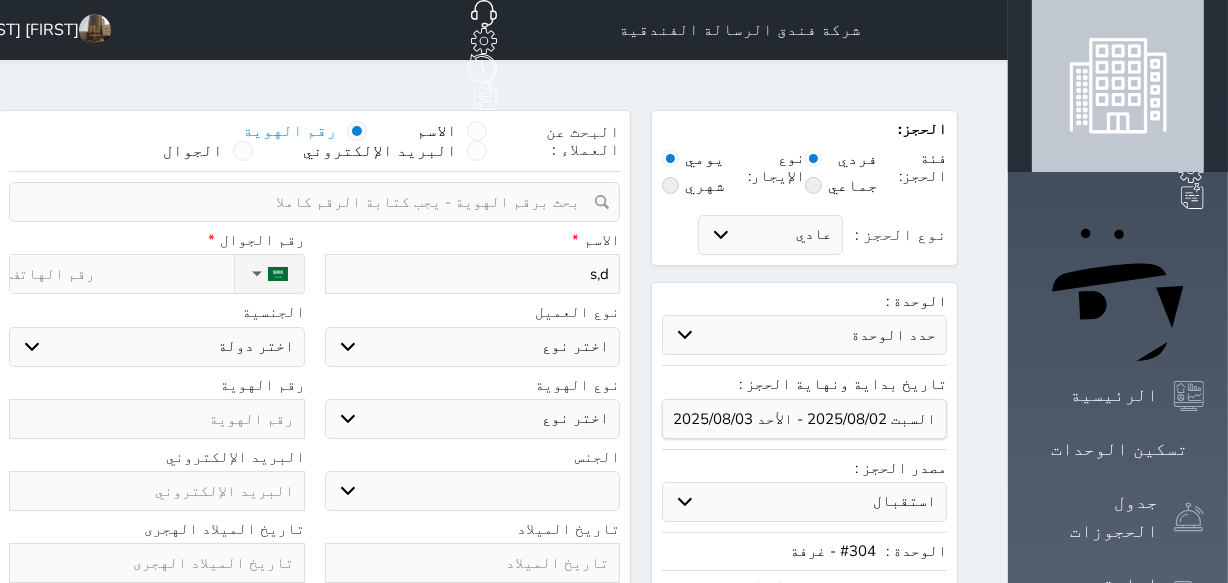 select 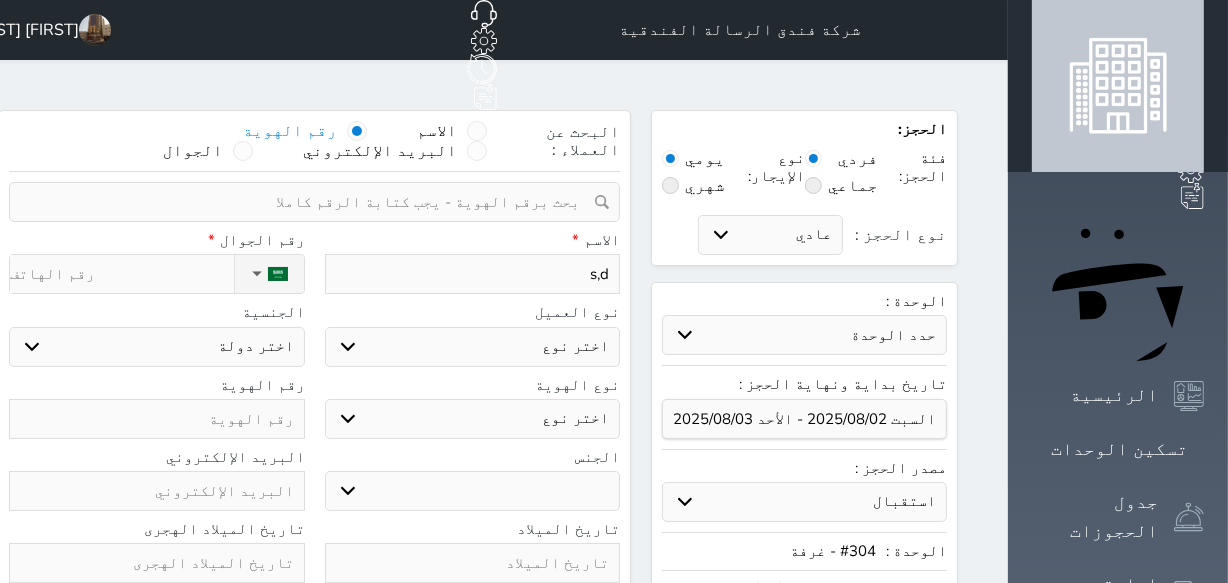 select 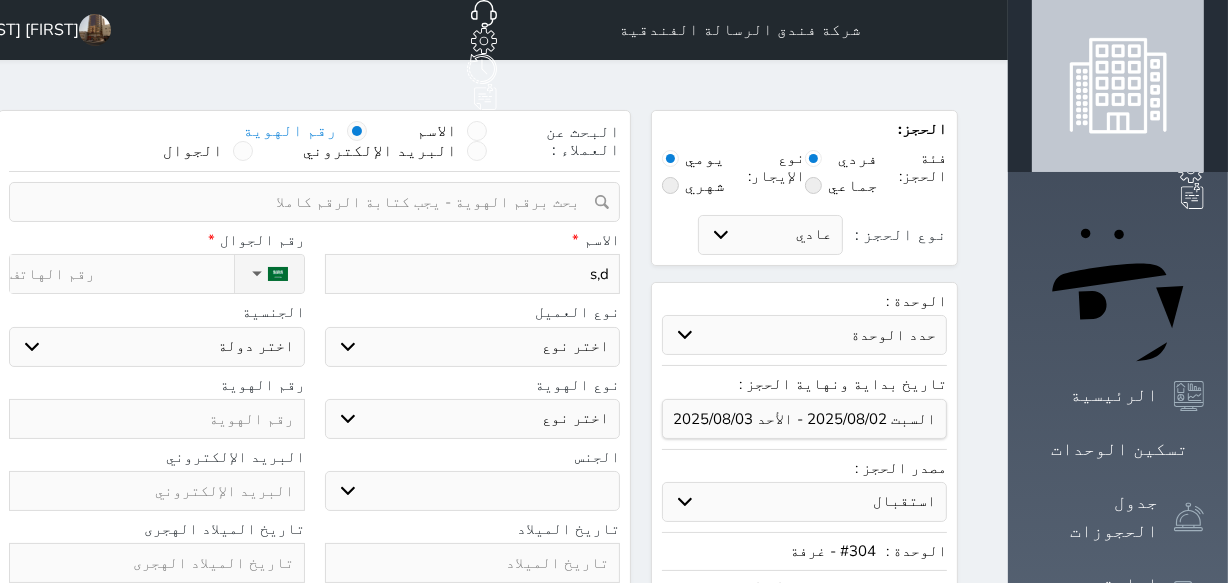select 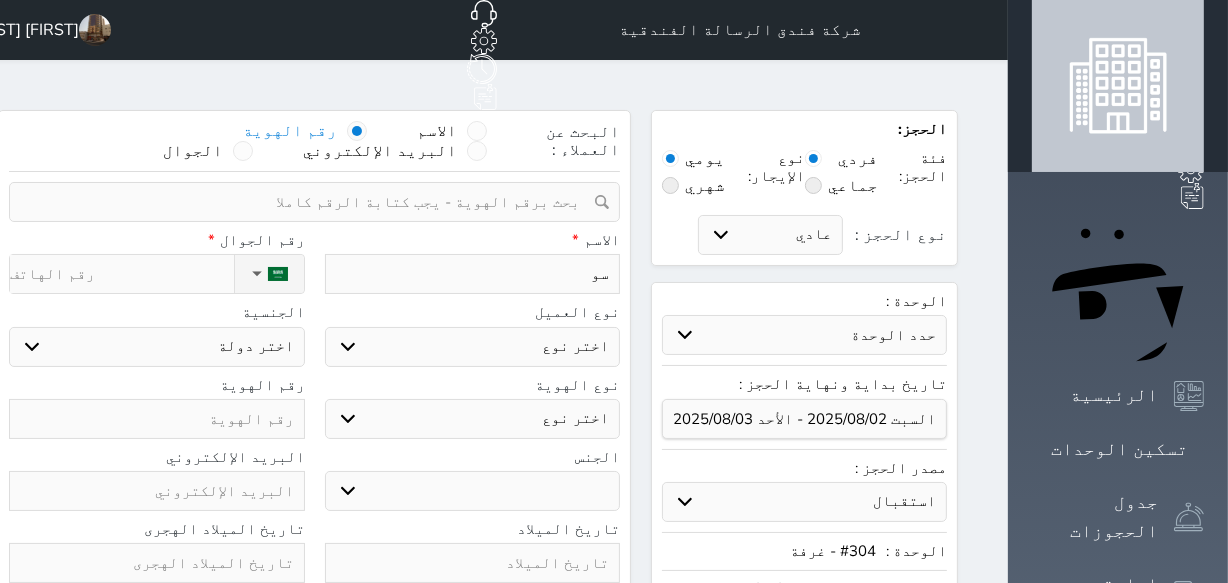 type on "s,dgl" 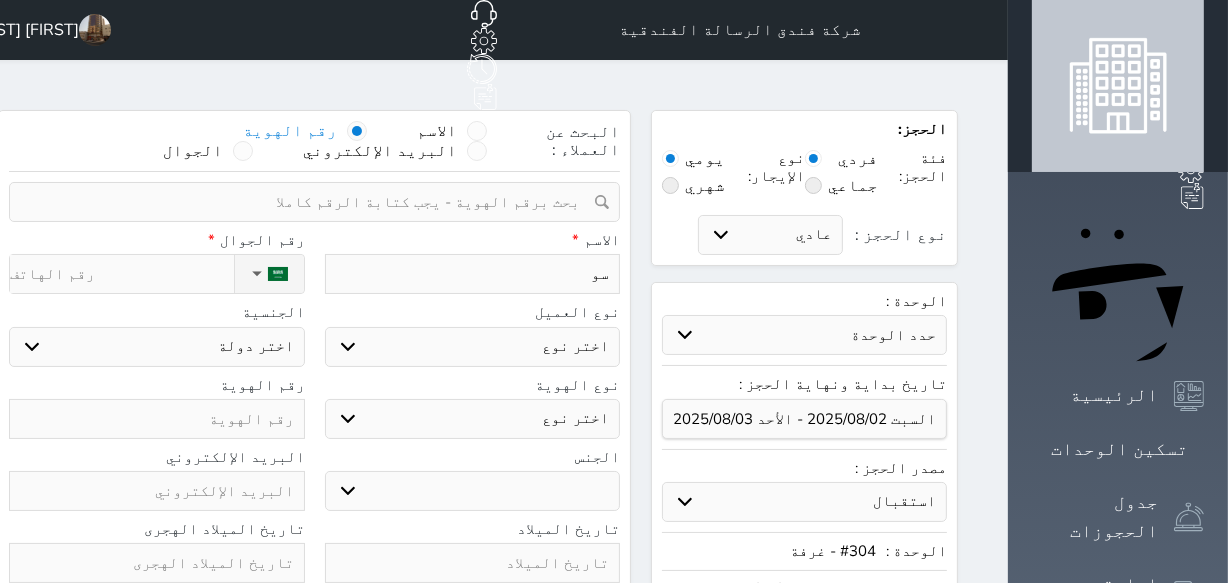 select 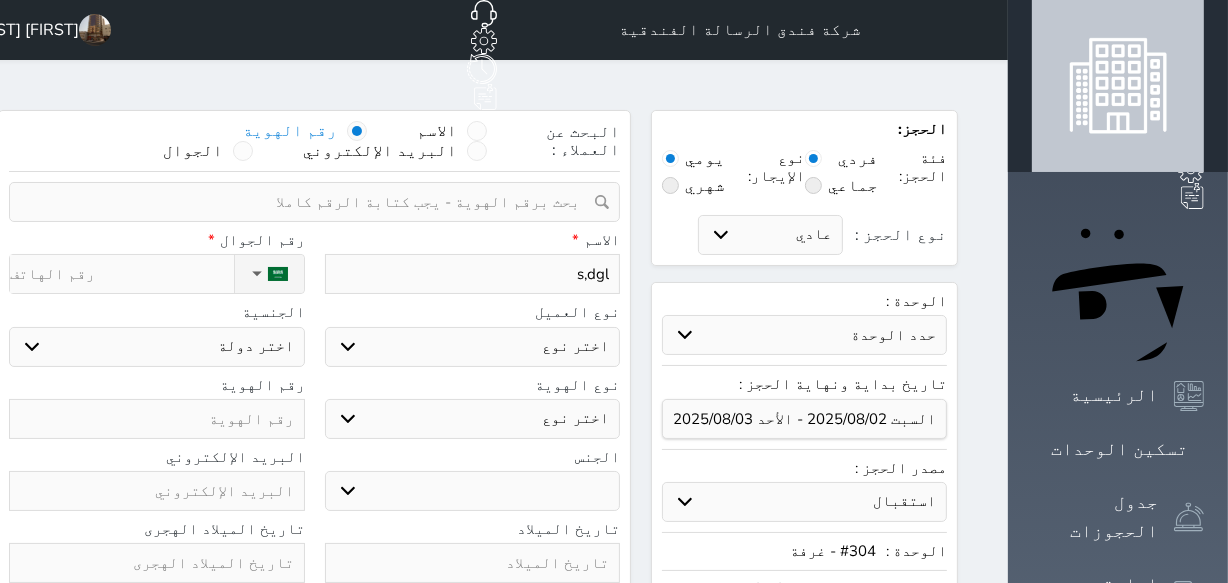type on "s,dgl" 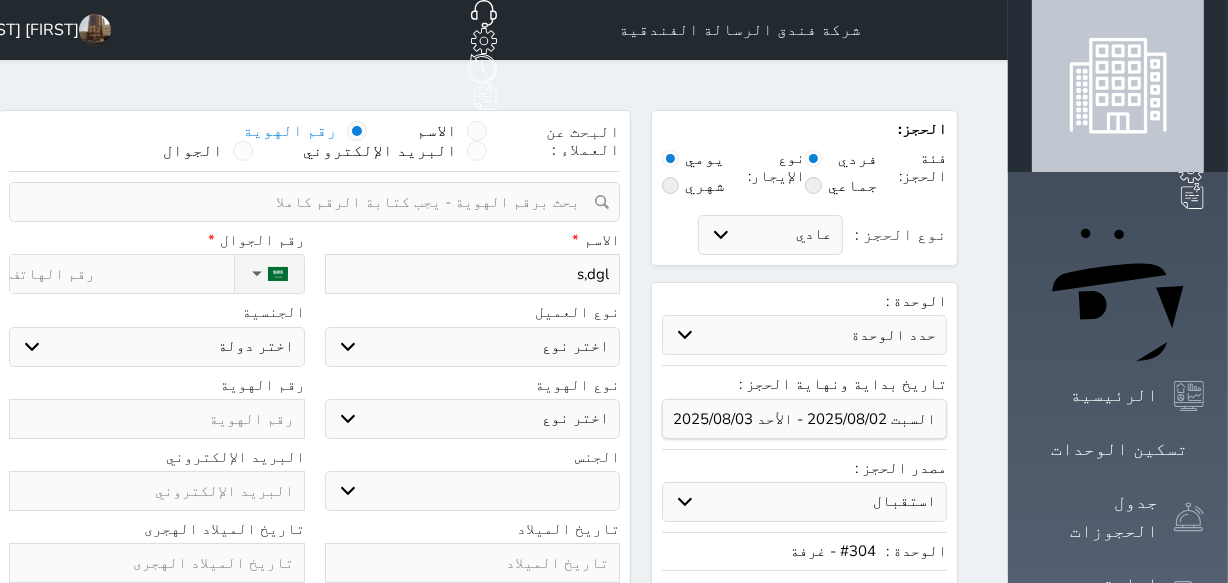 select 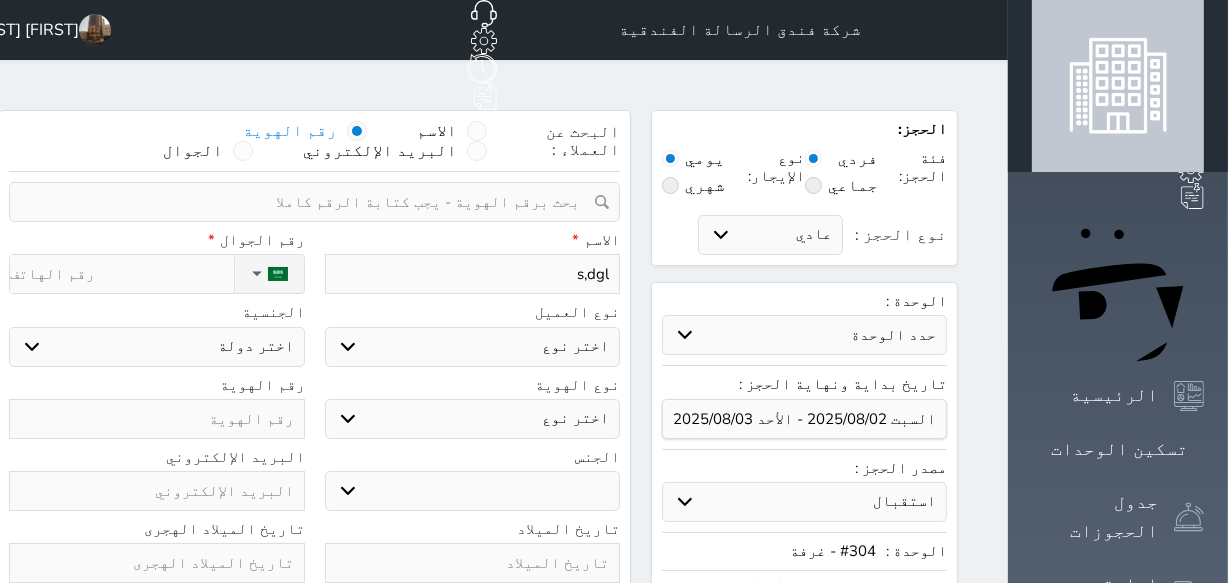 type on "s,dgl" 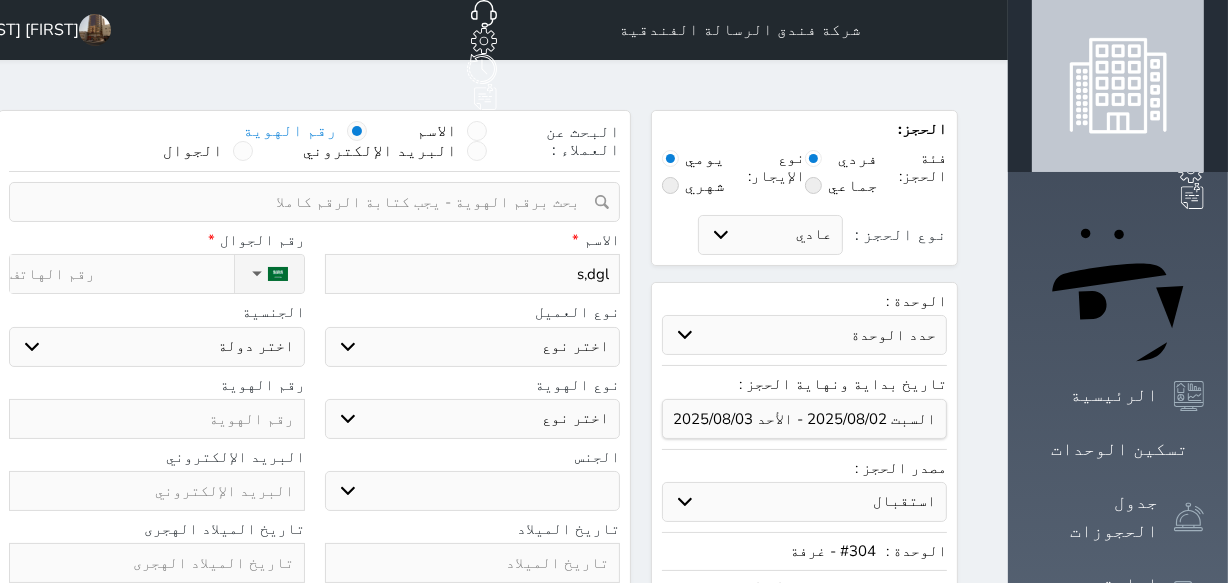 select 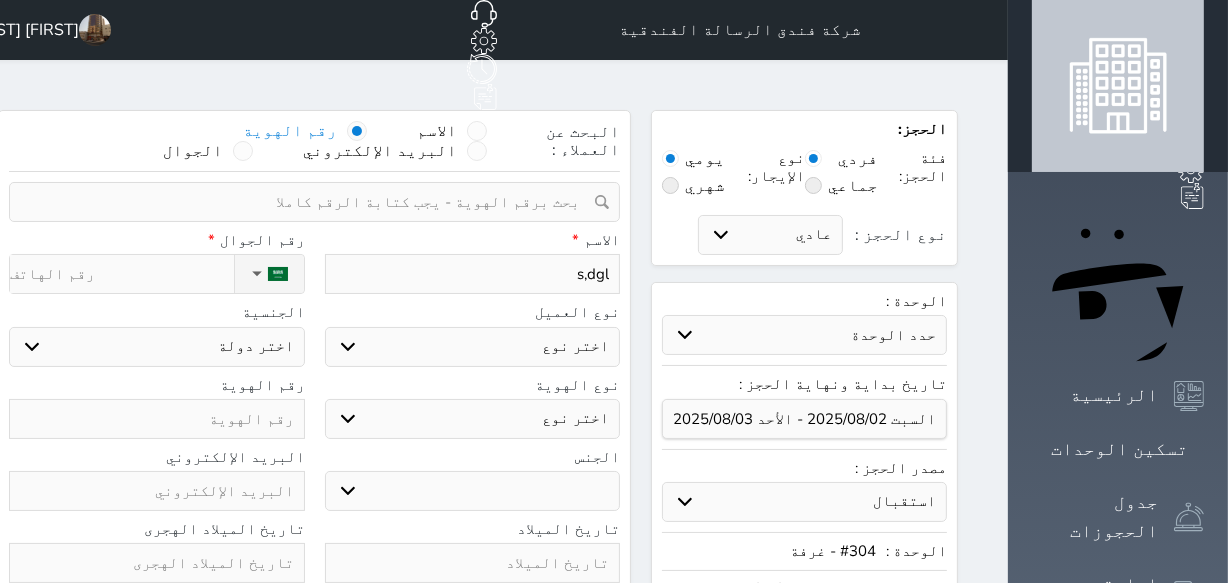 type on "سو" 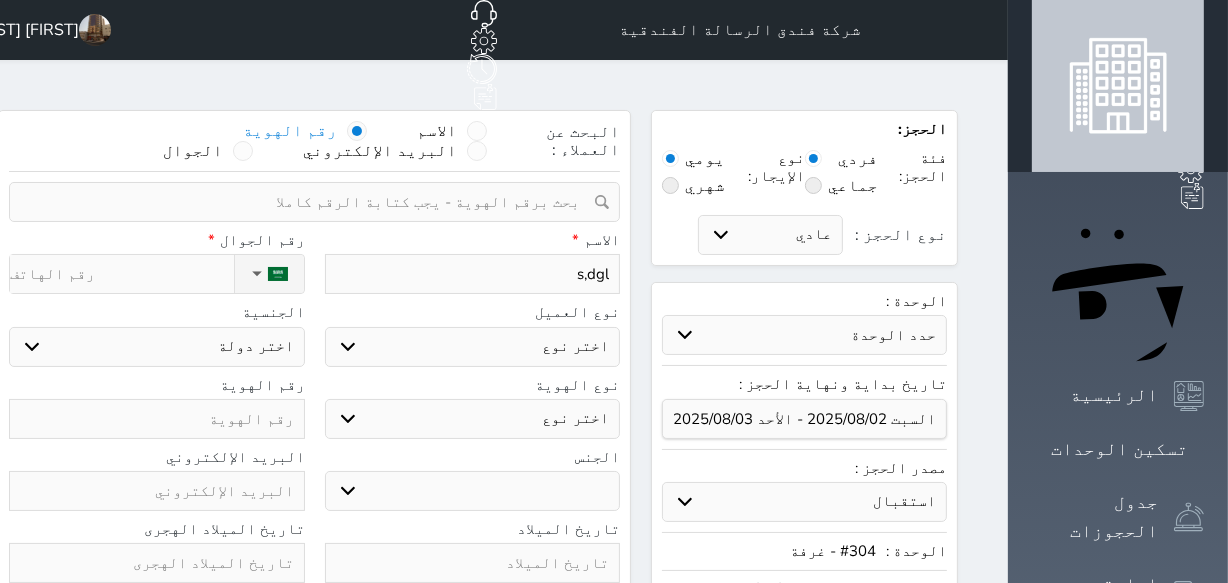 select 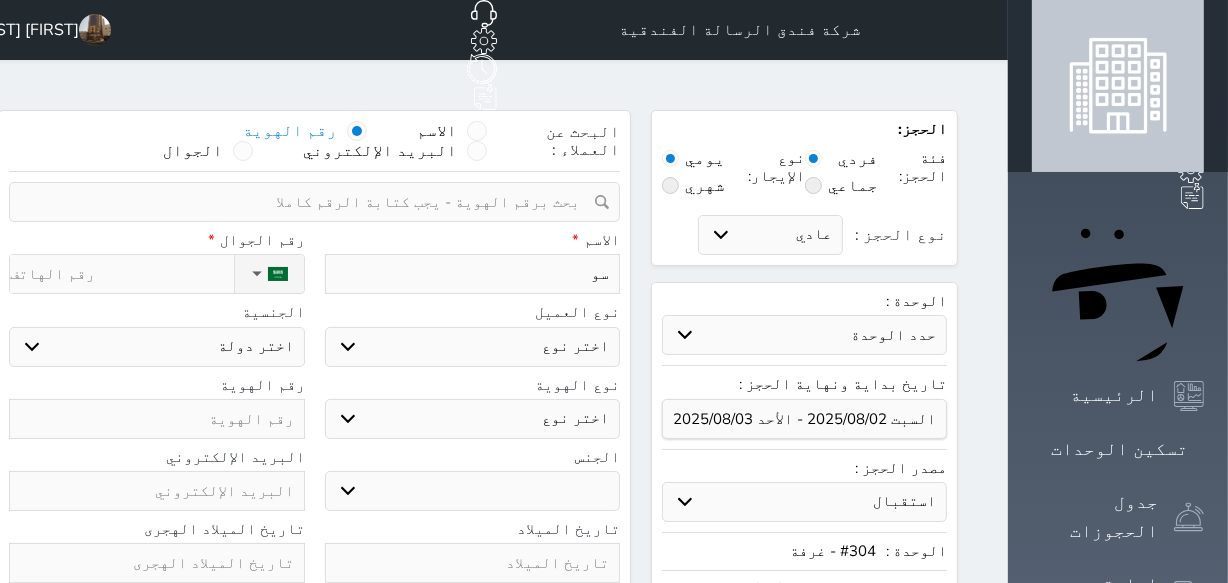 select 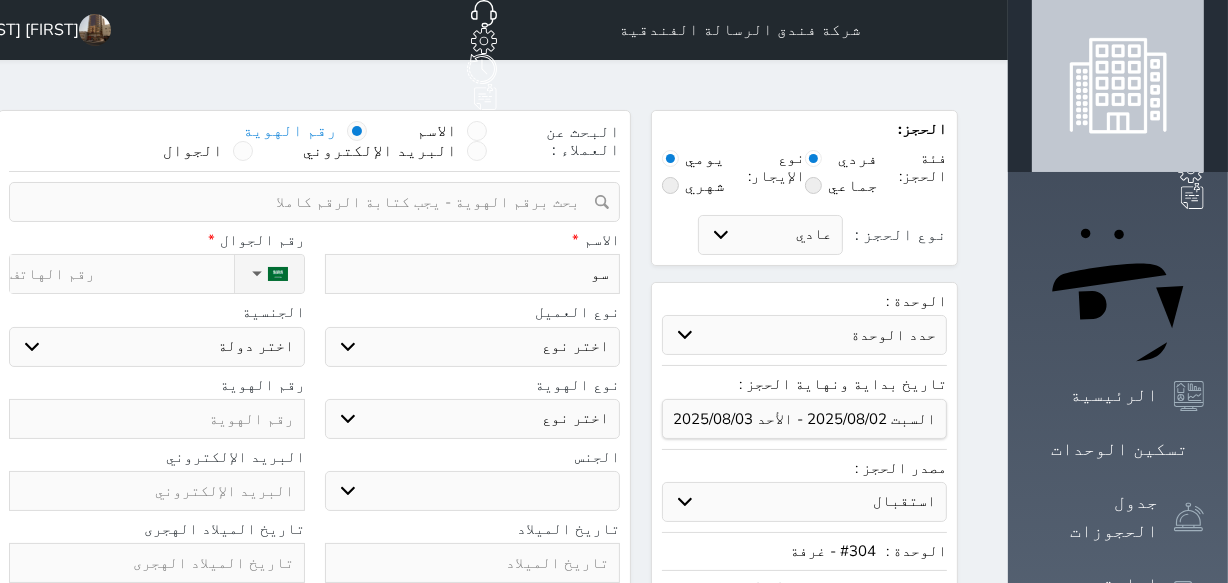 type on "s,d" 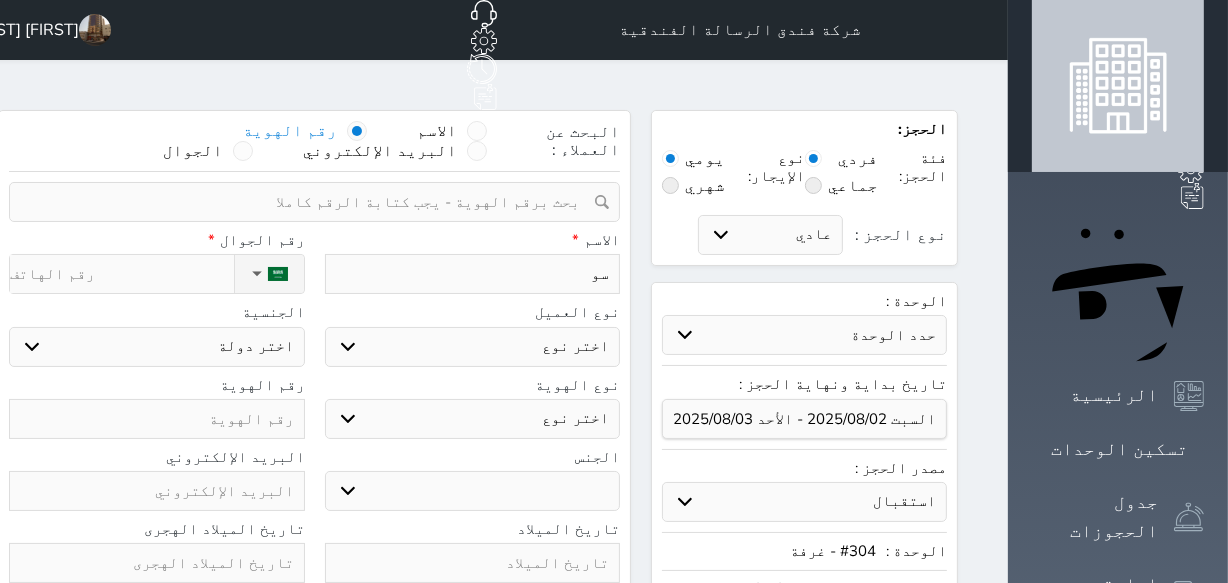 select 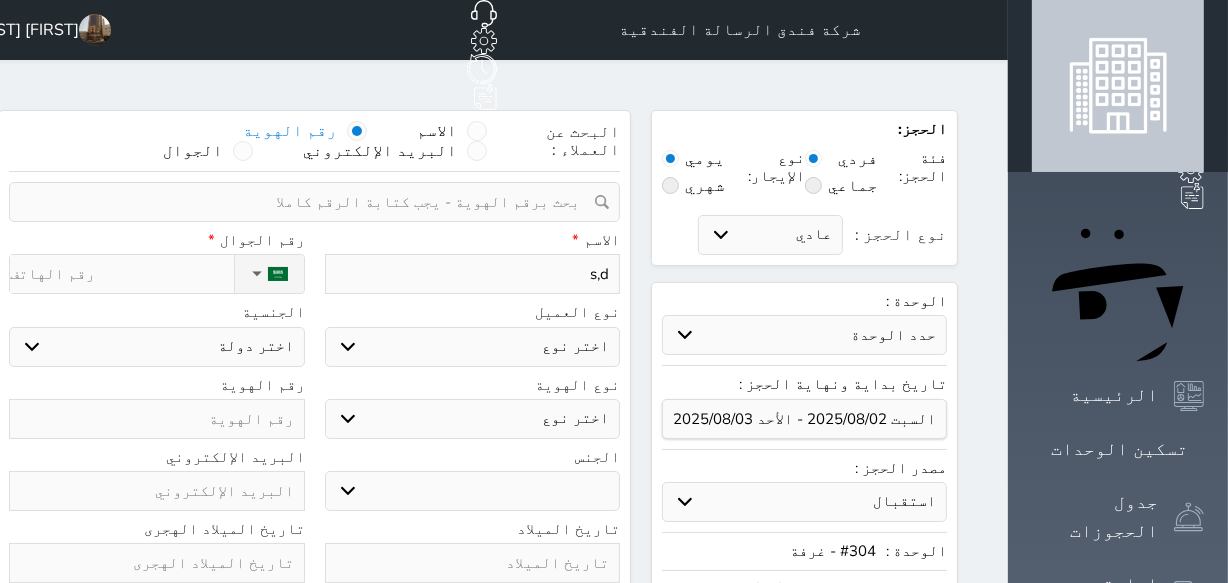type on "s," 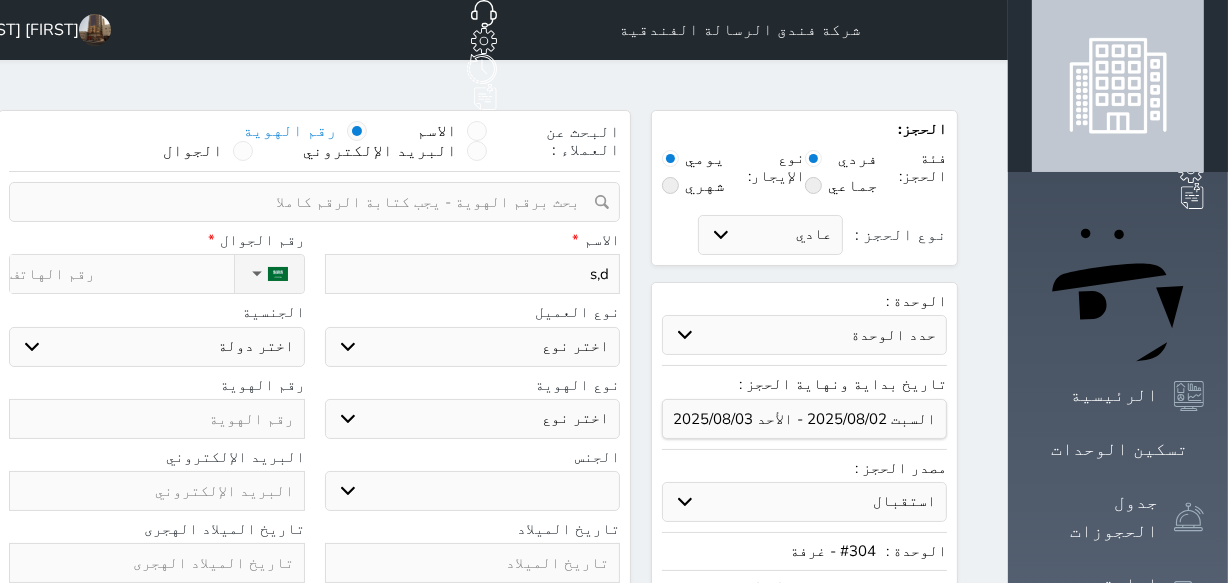 select 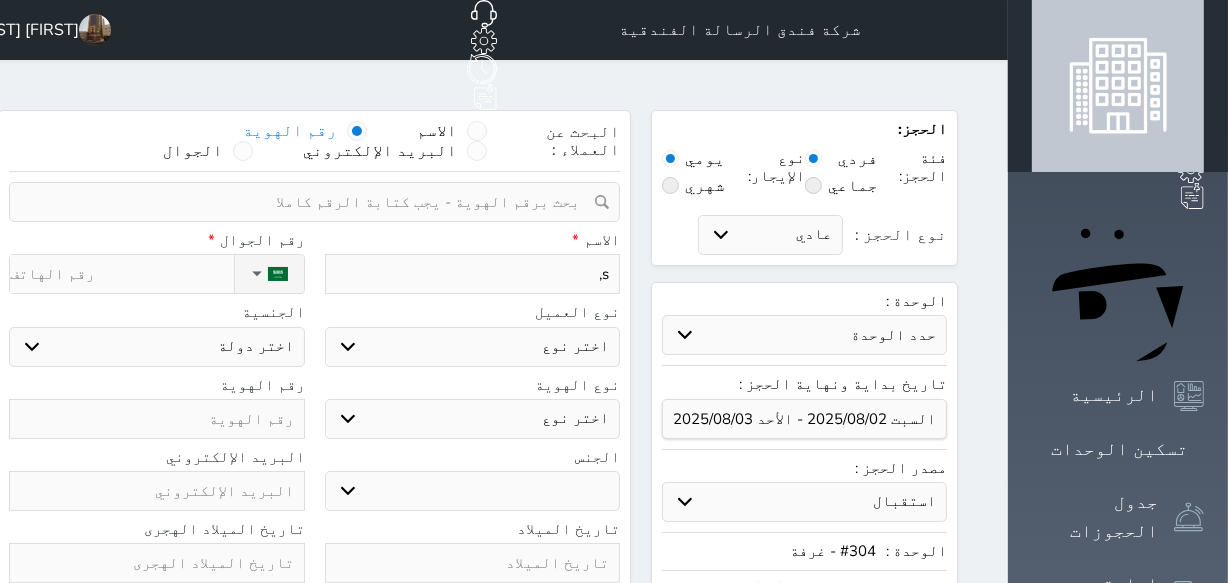 type on "سو" 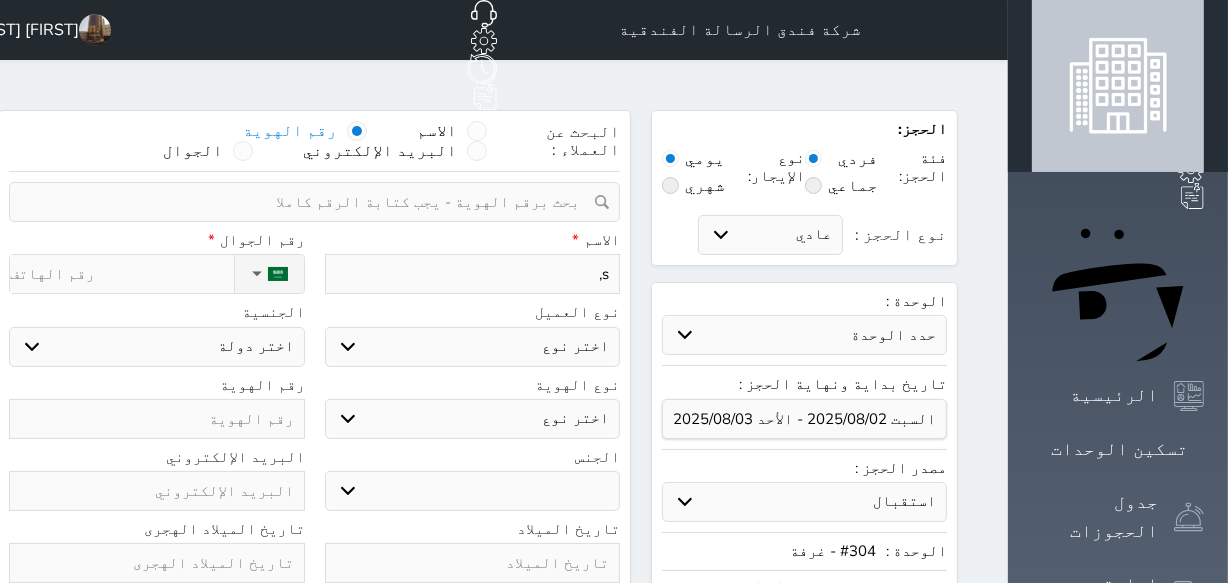 select 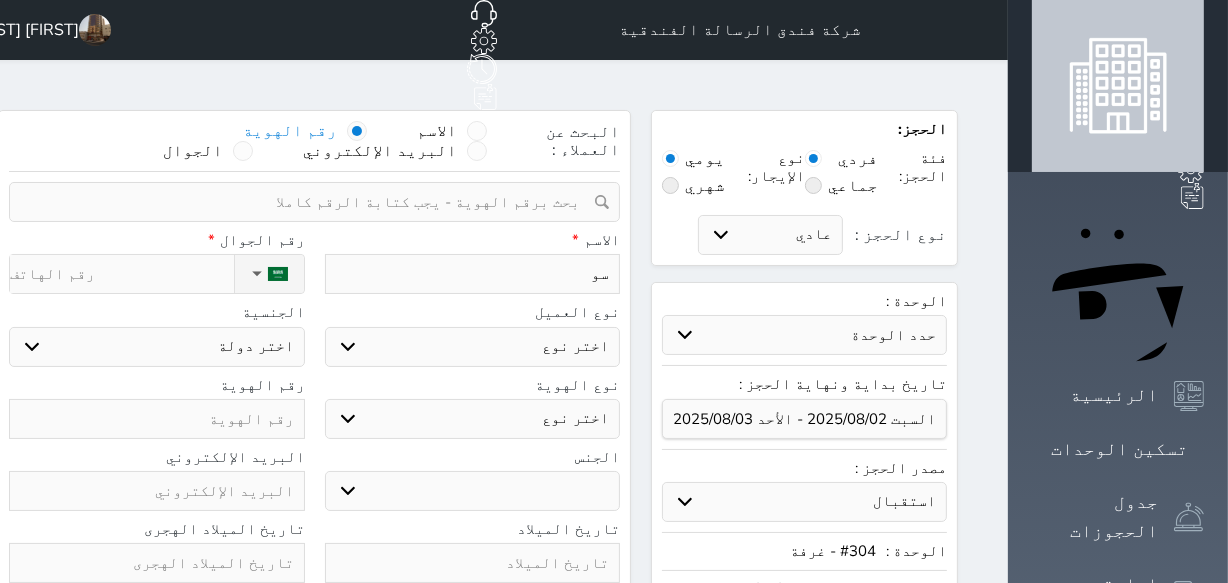 type 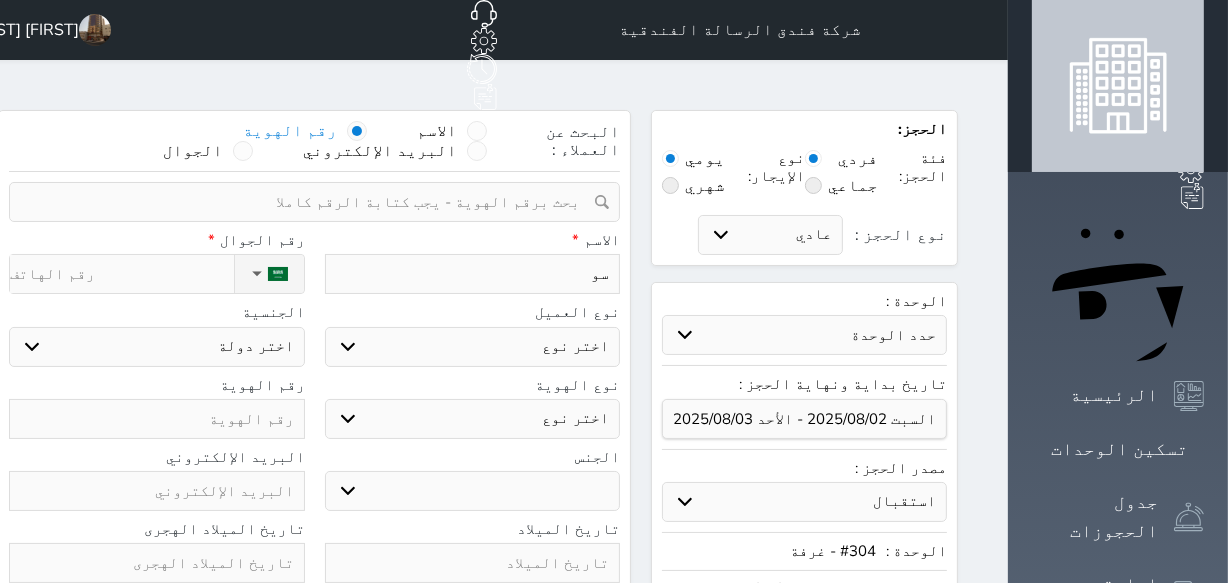 select 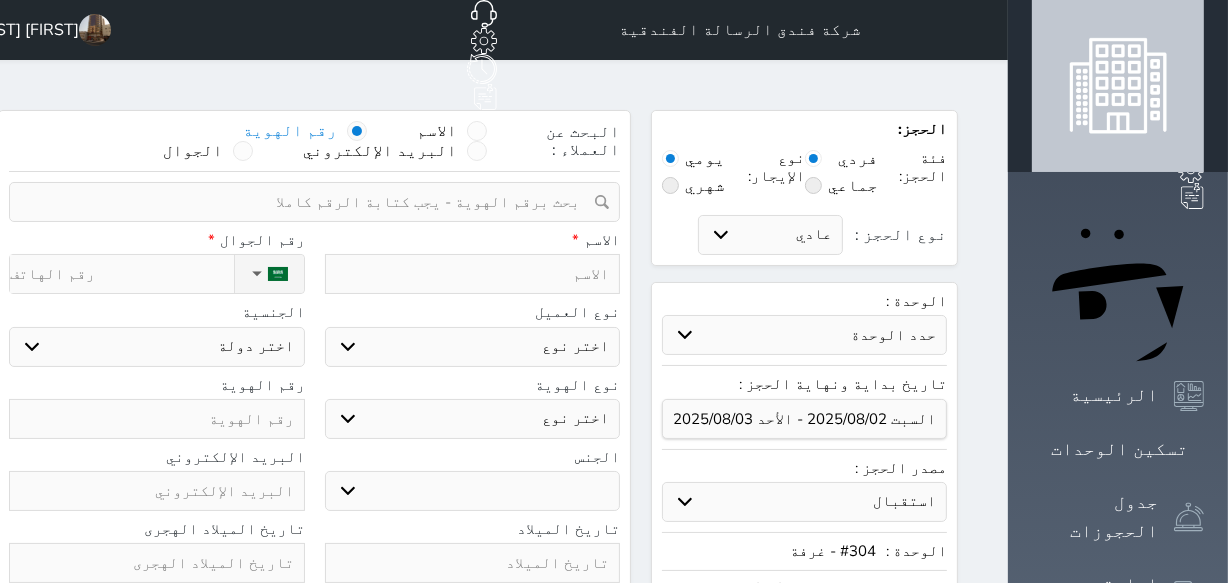 type on "س" 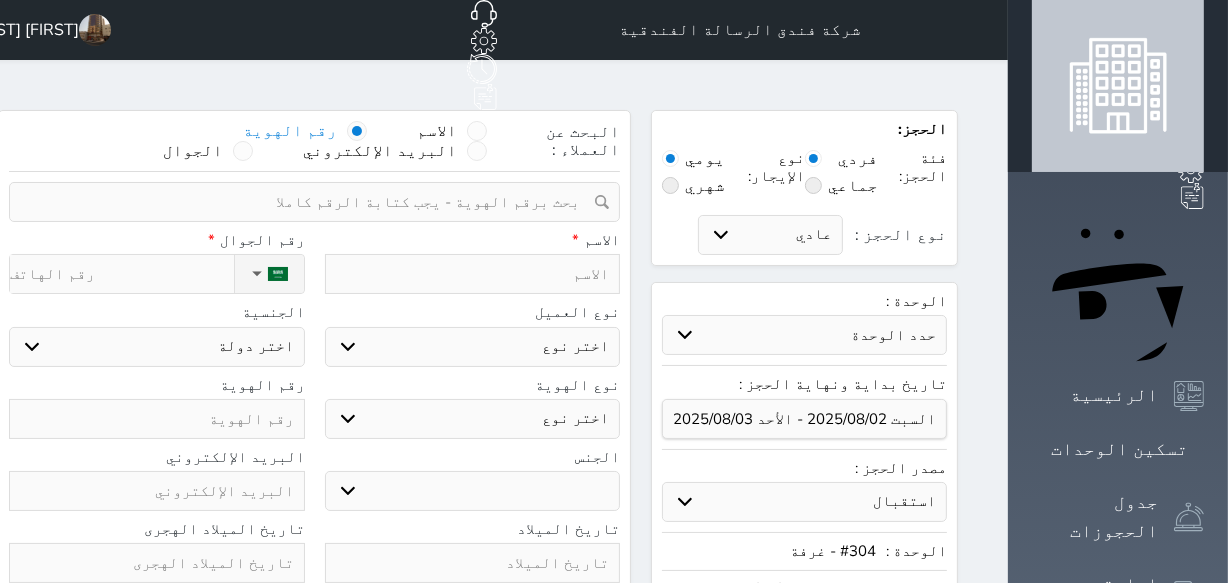 select 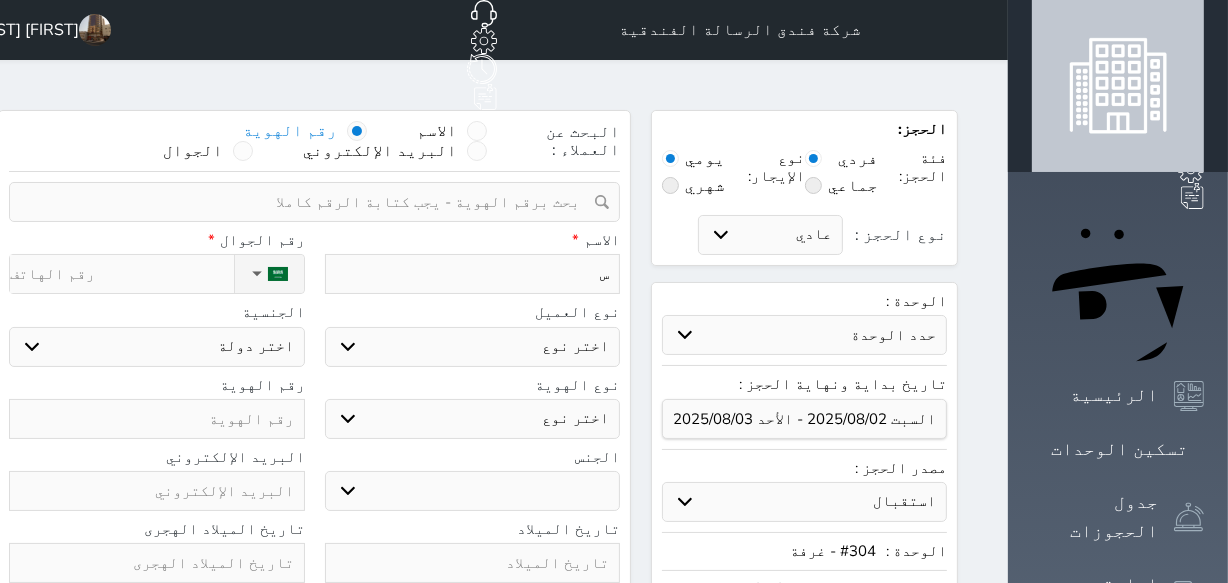 select 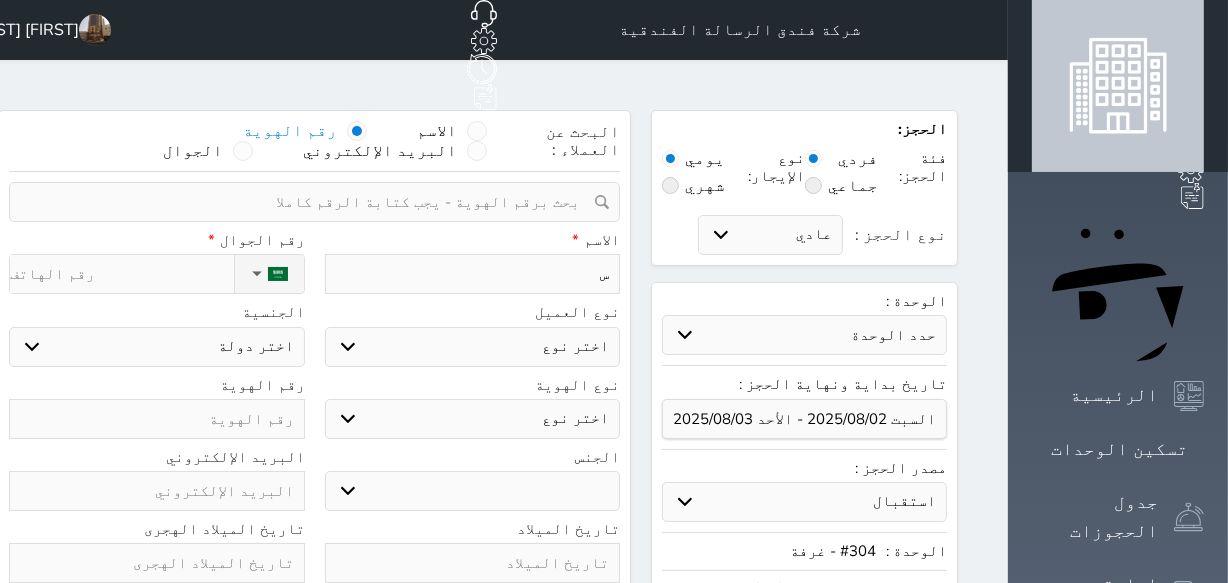 type on "سة" 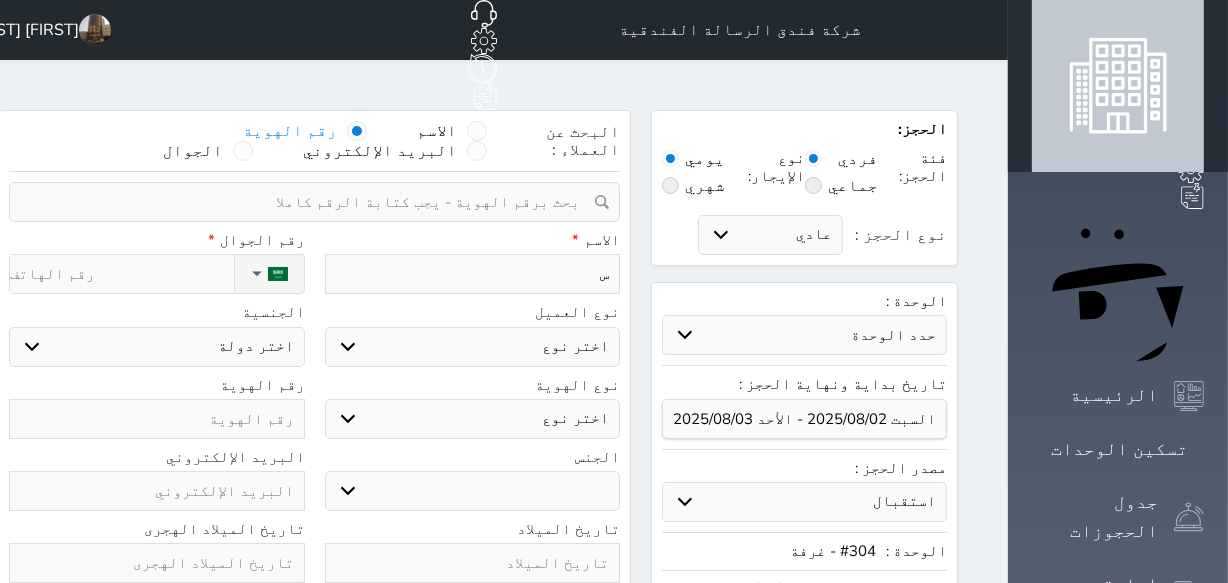 select 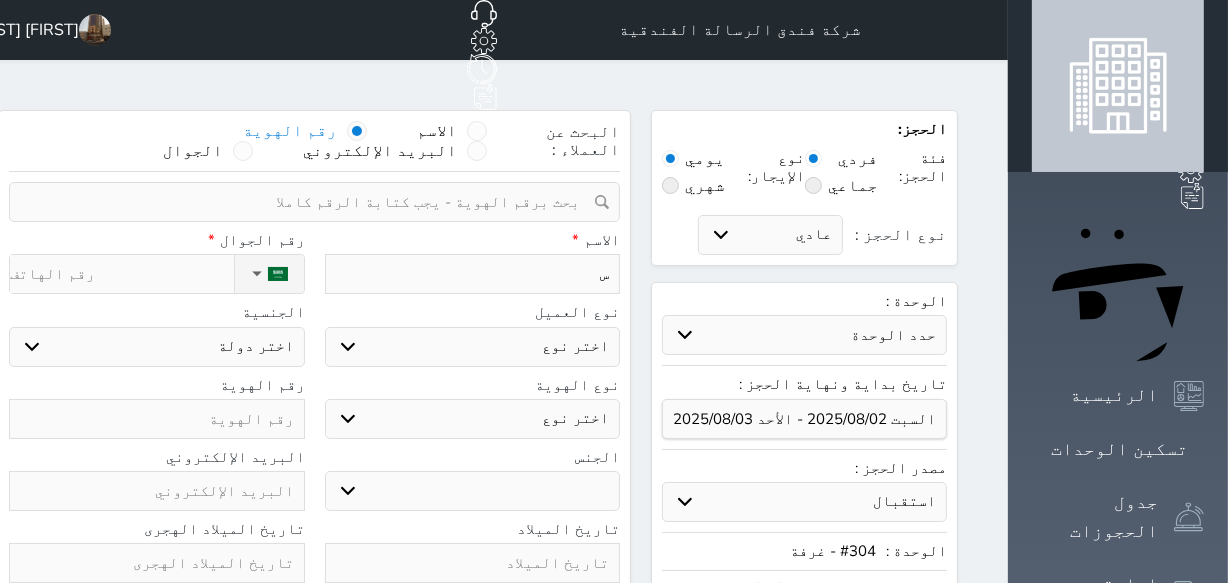 select 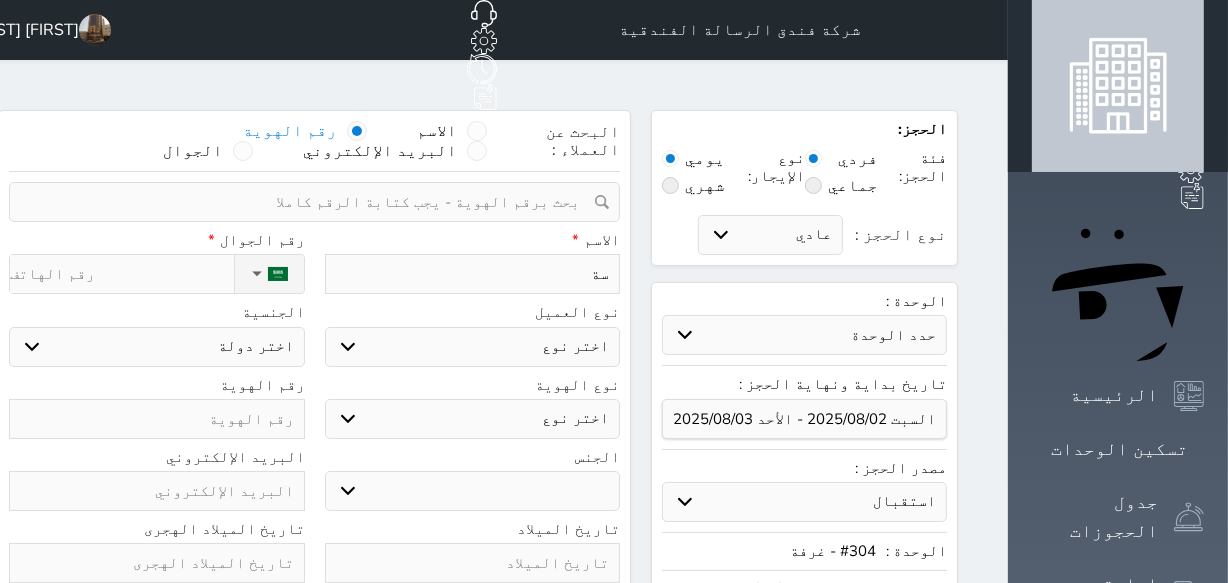 type on "س" 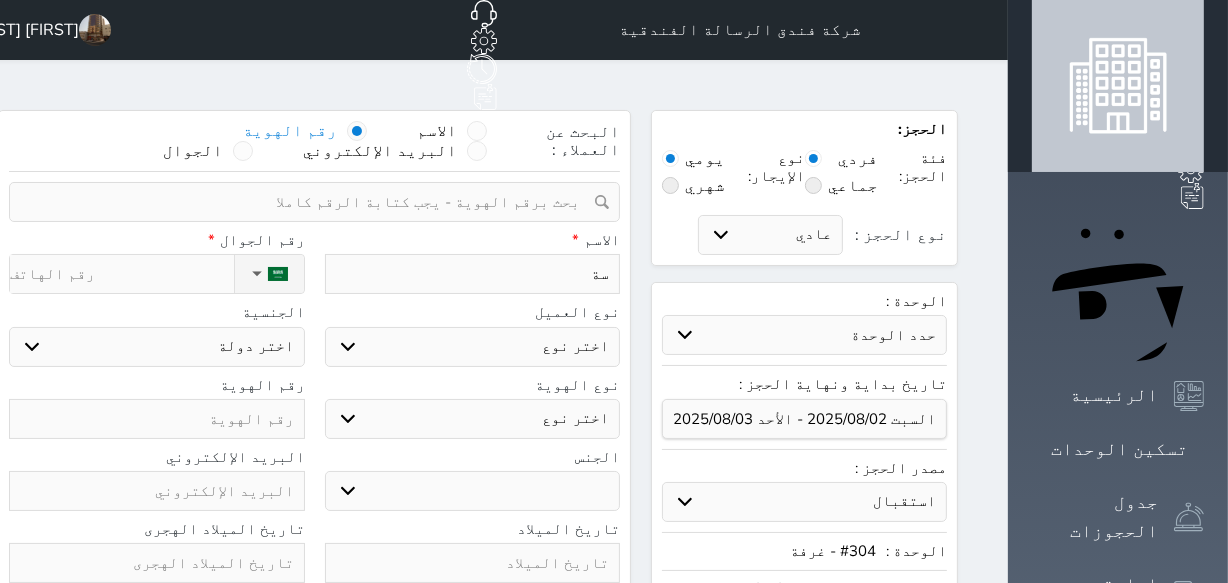 select 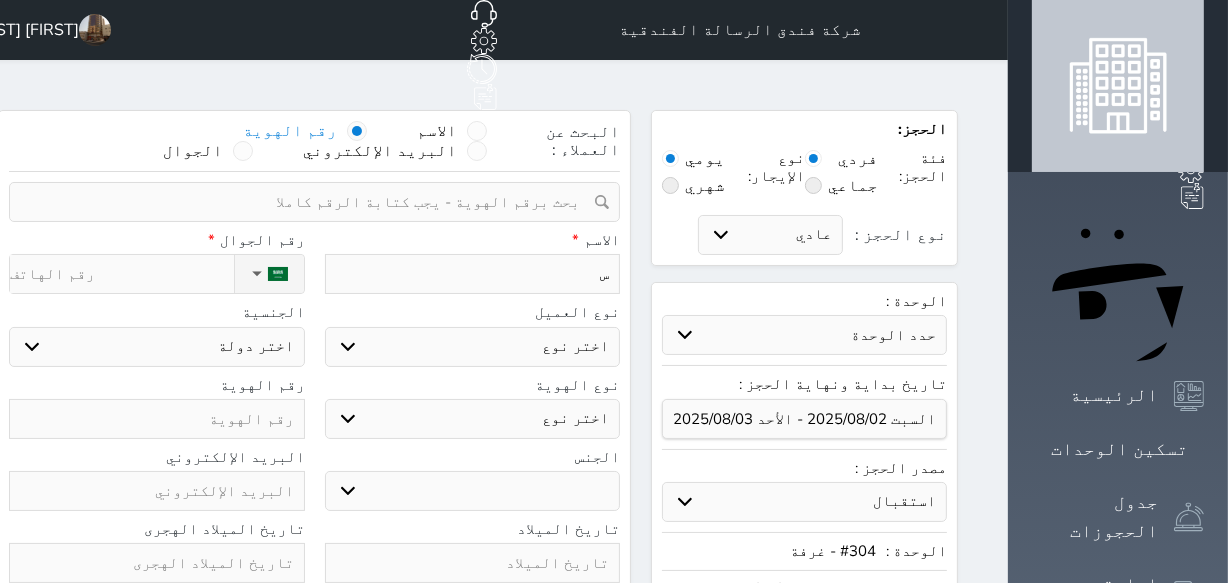 type on "سو" 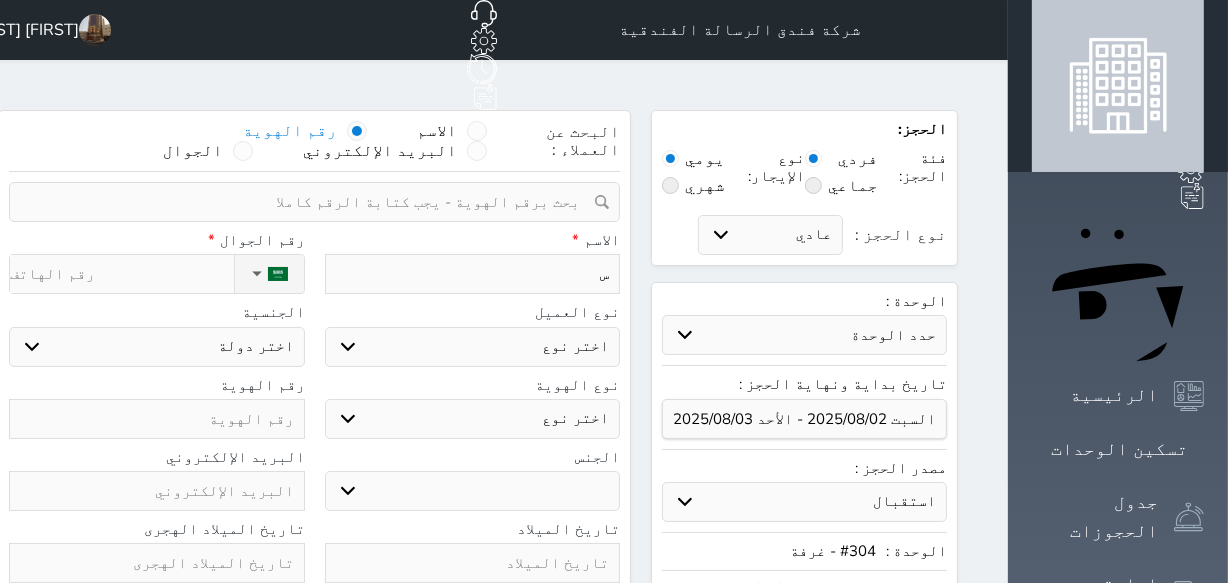 select 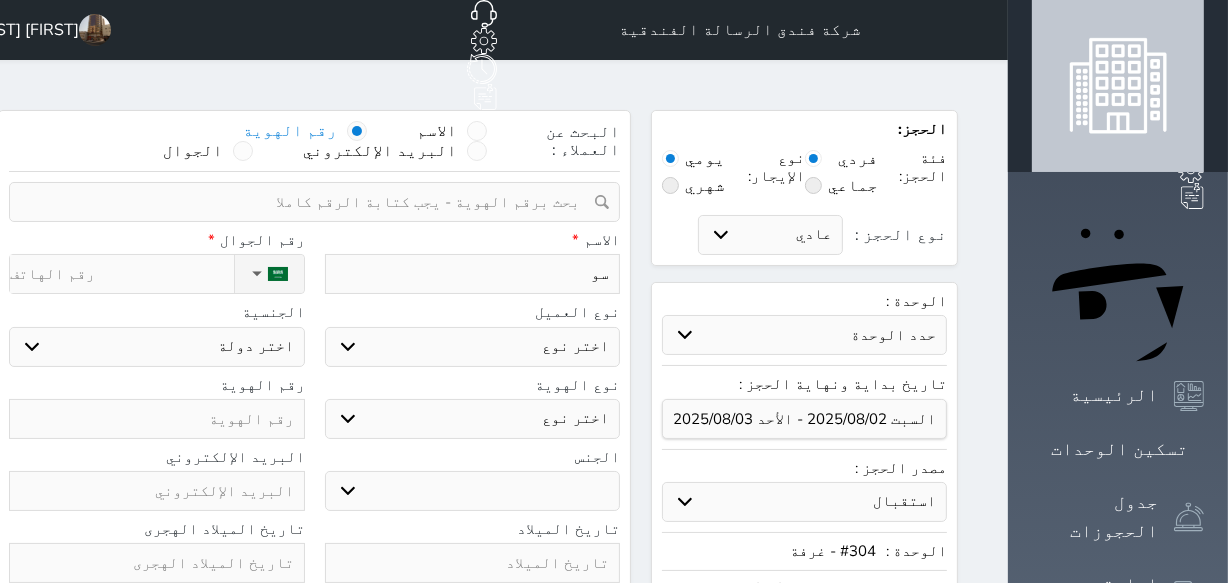 type on "سوي" 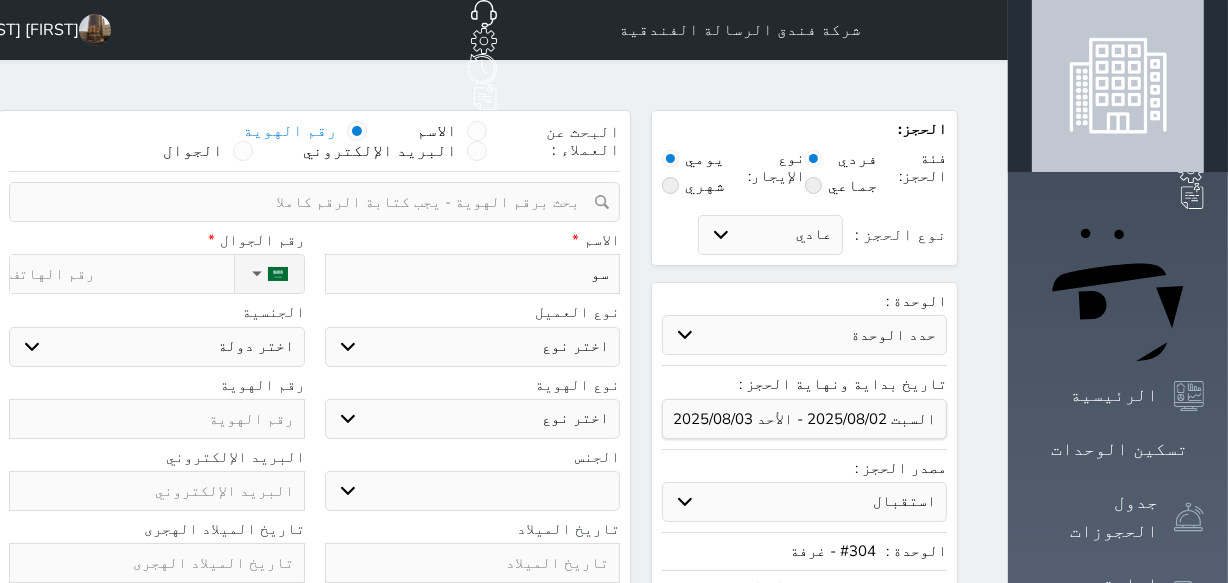 select 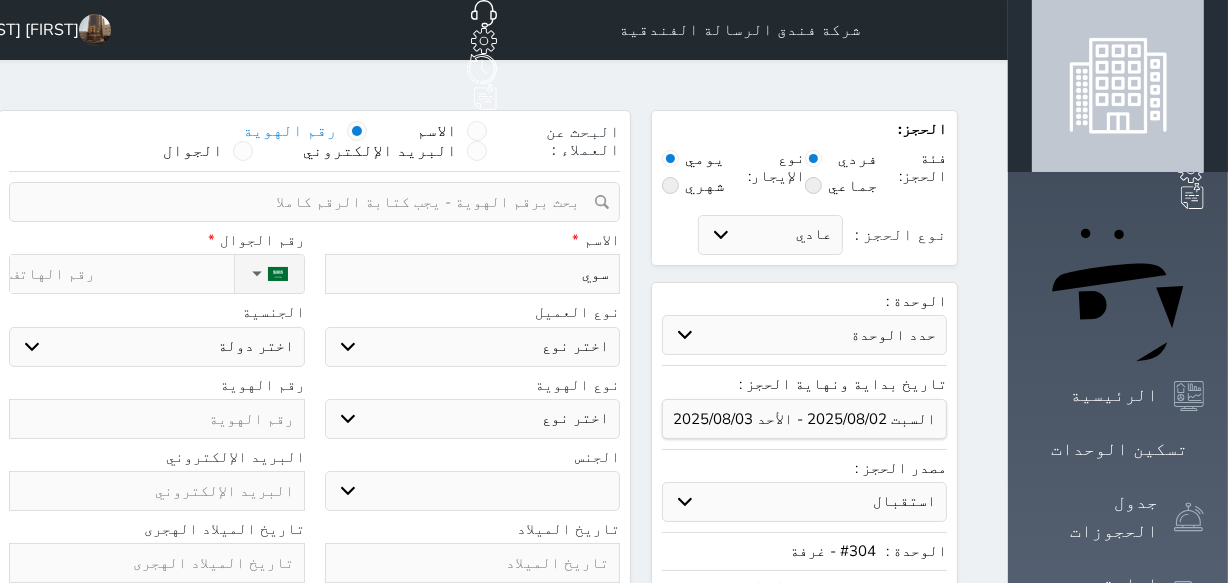type on "سويل" 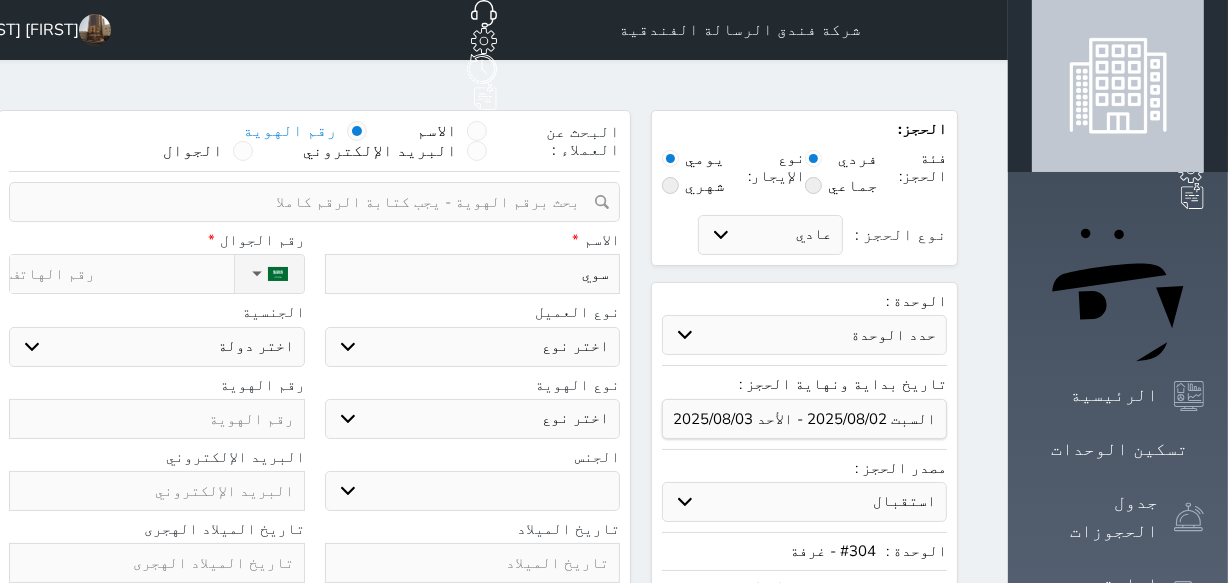 select 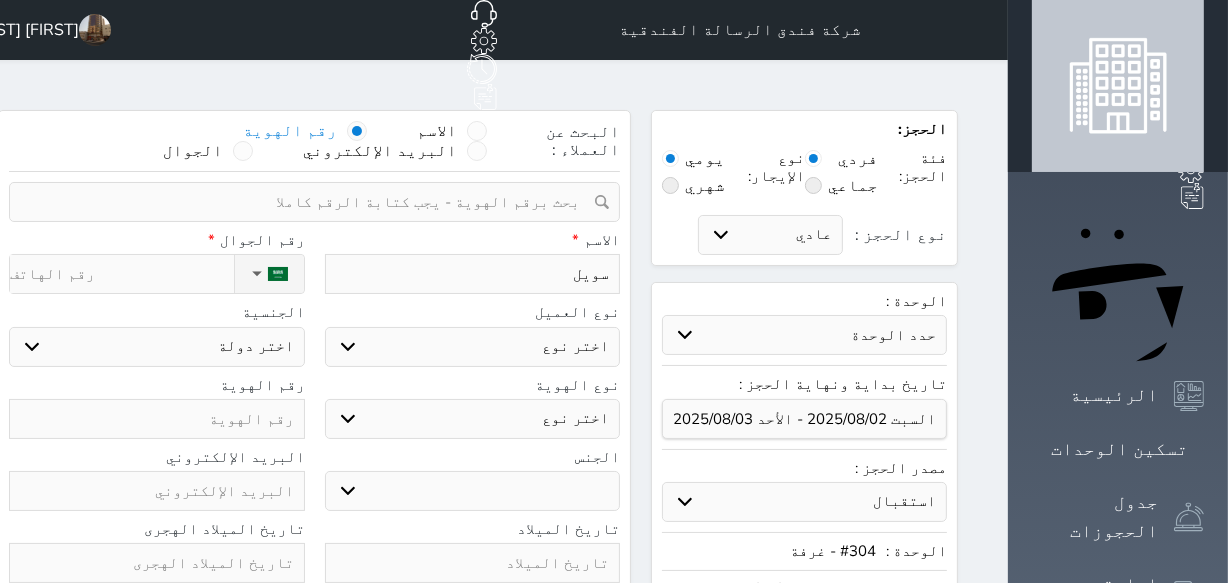 type on "سو" 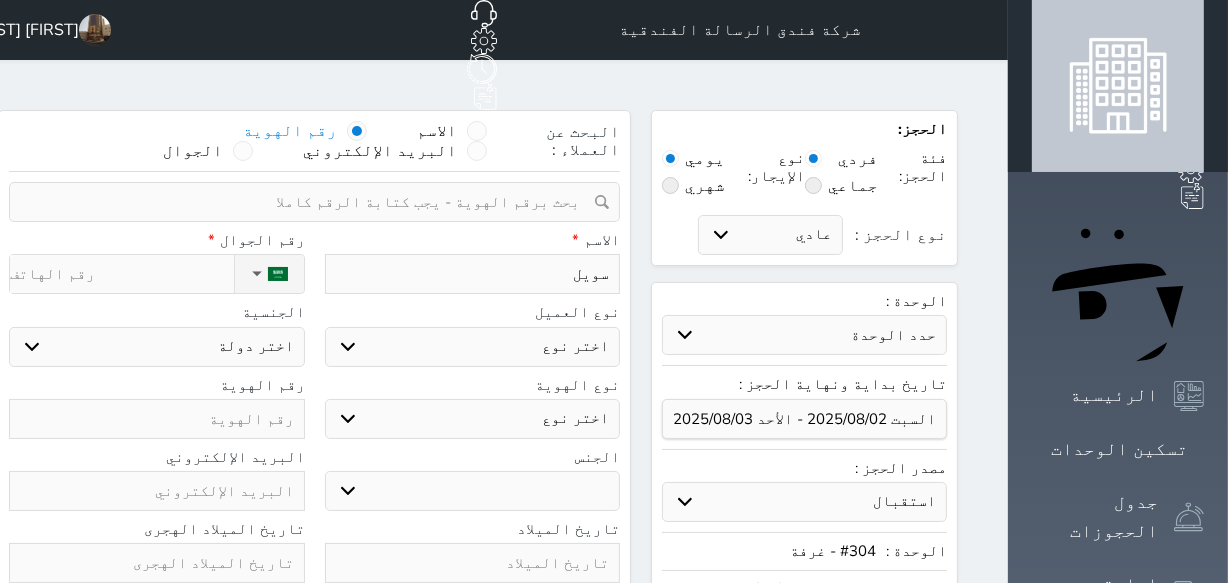 select 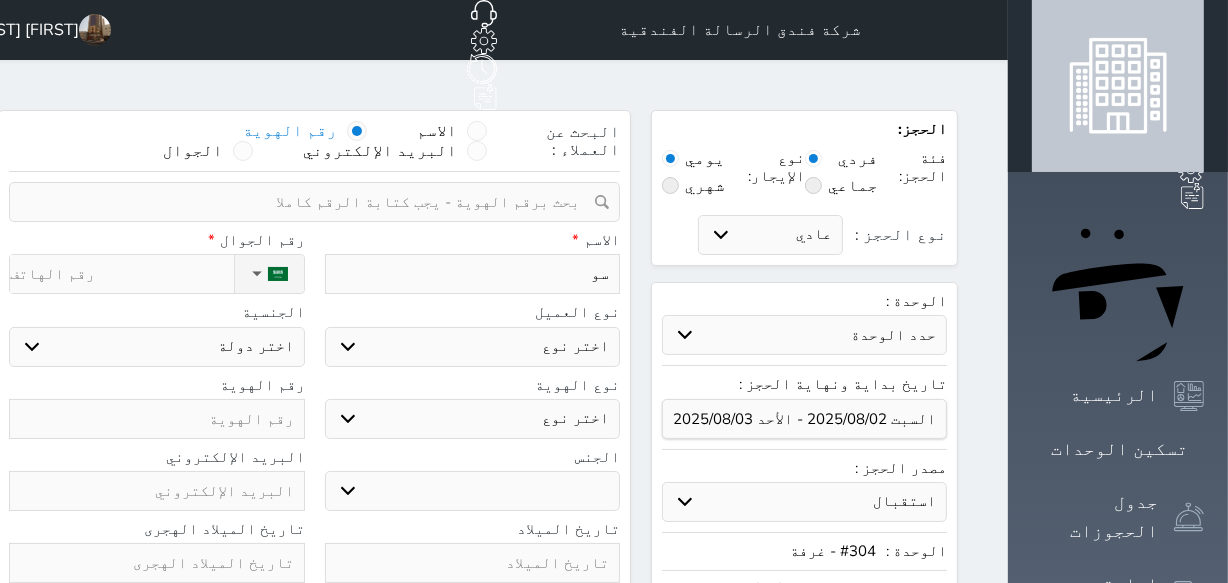 type on "سو" 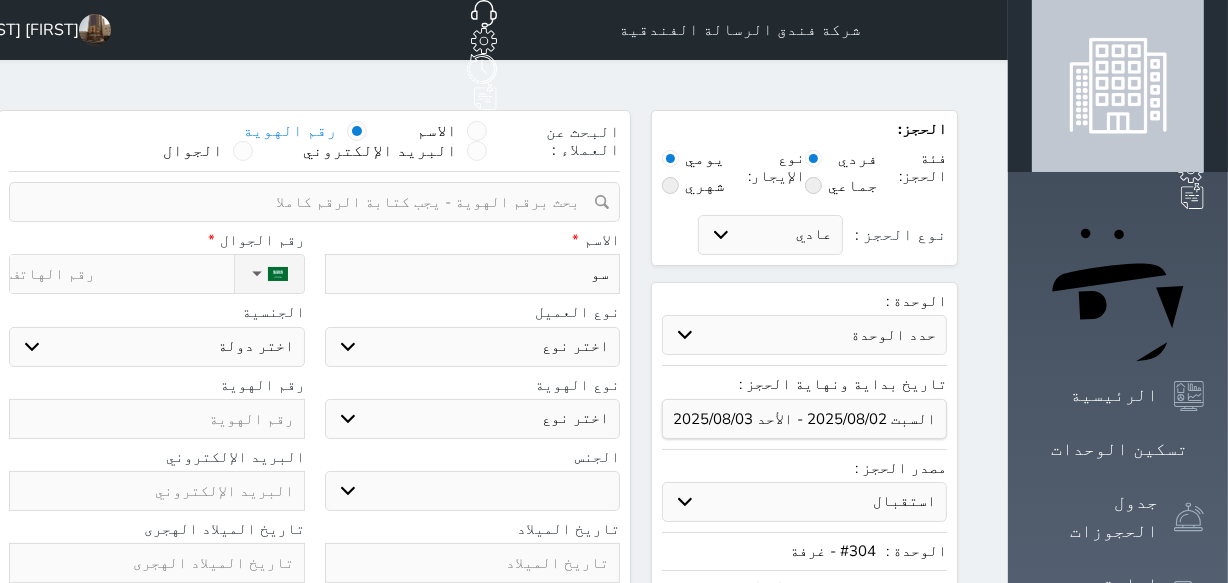select 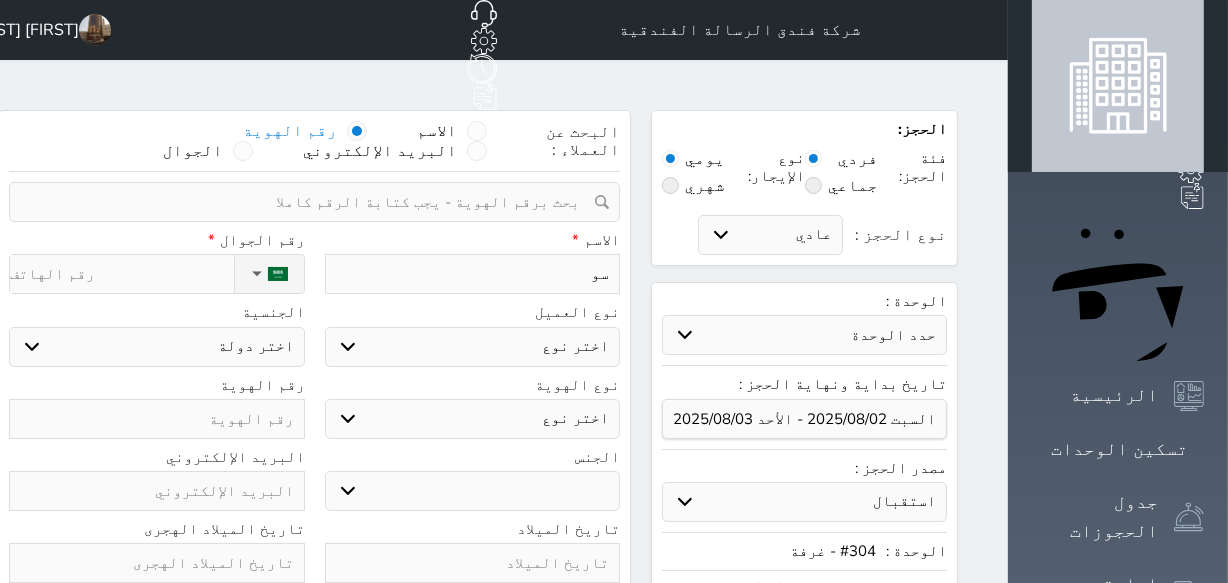 type on "سو ع" 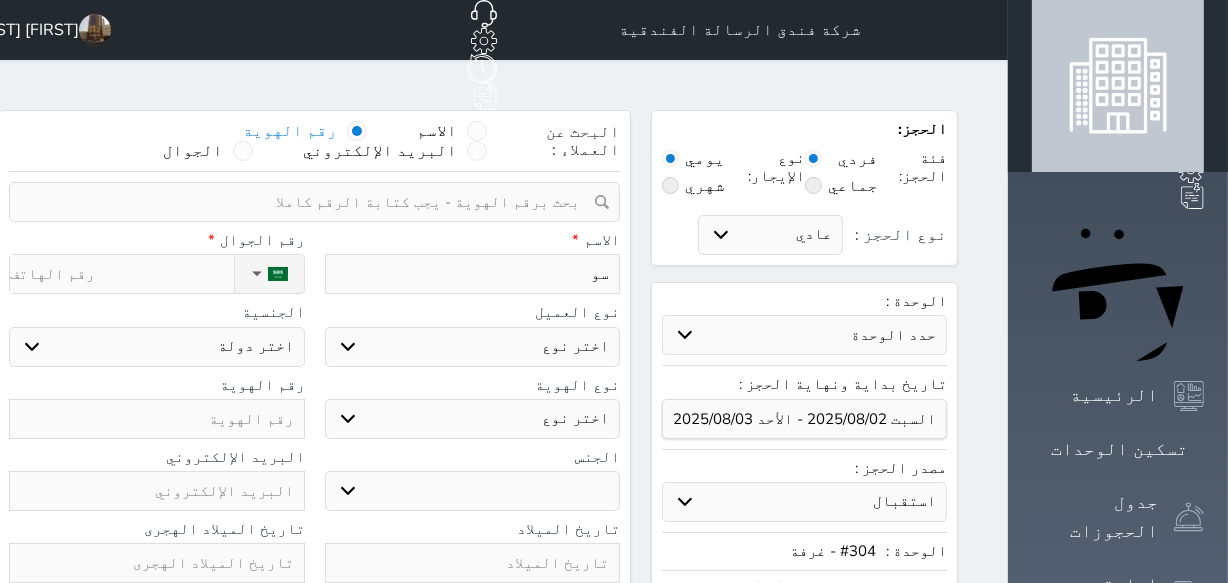 select 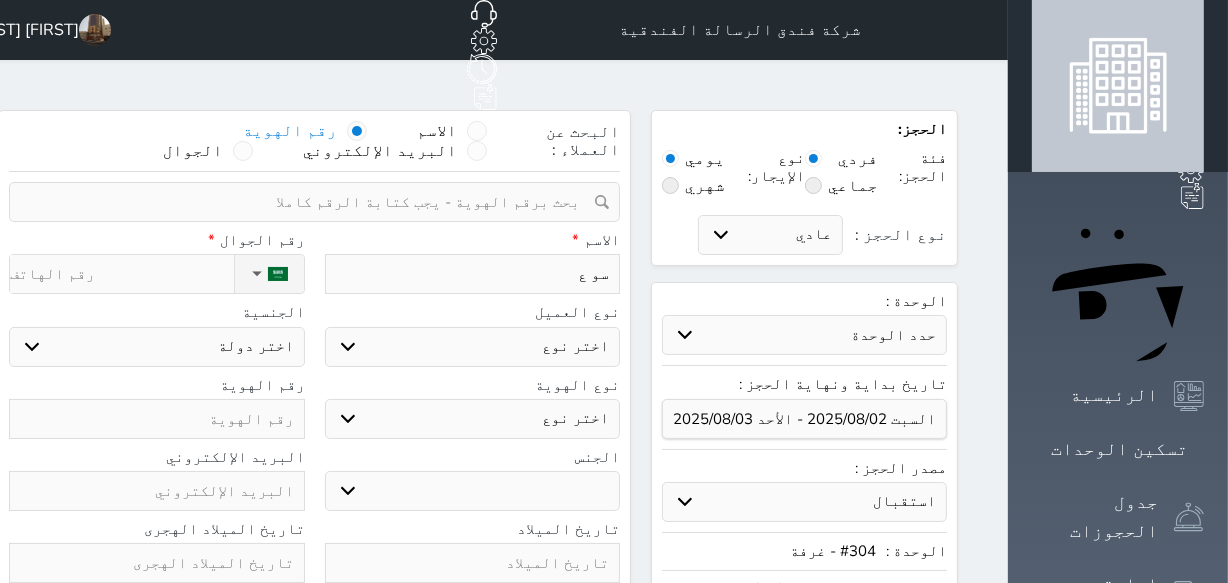 type on "[FIRST] [LAST]" 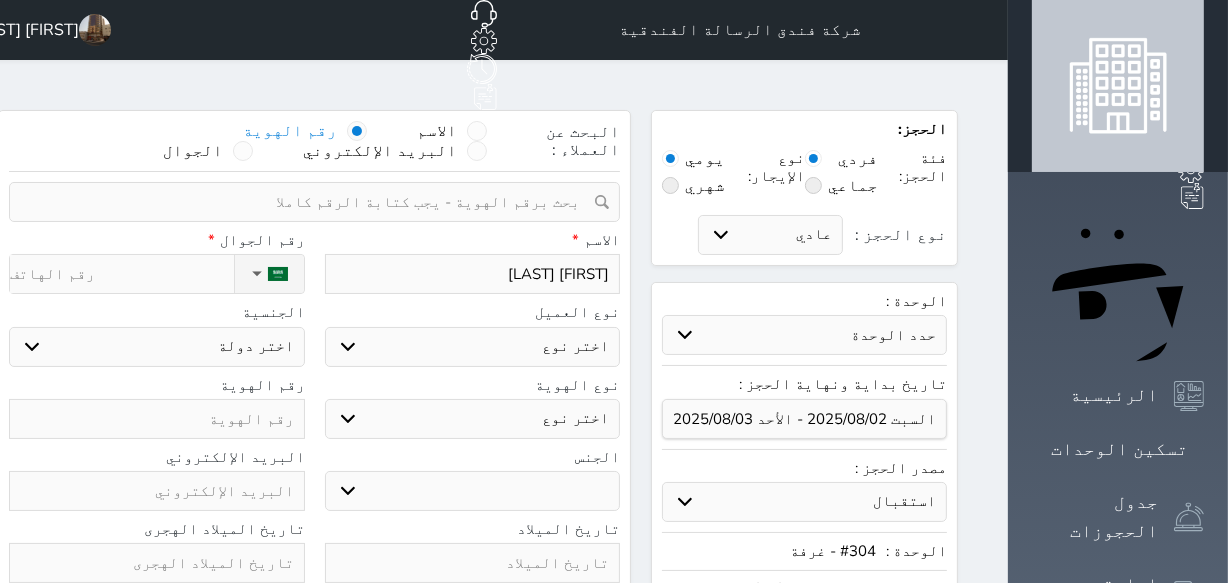 select 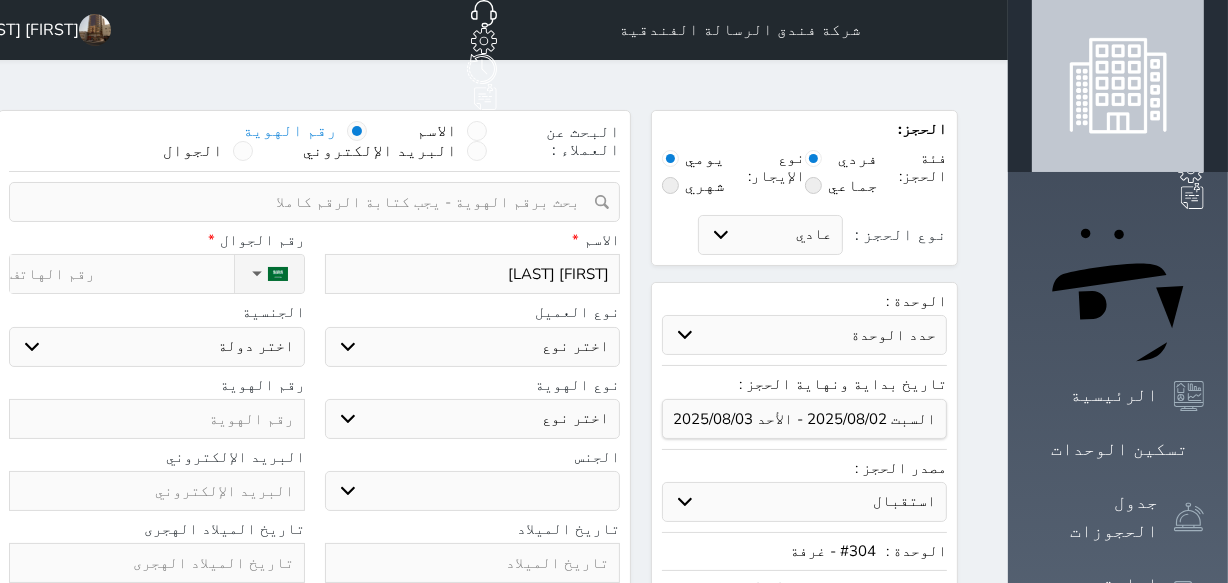 type on "[FIRST] [LAST]" 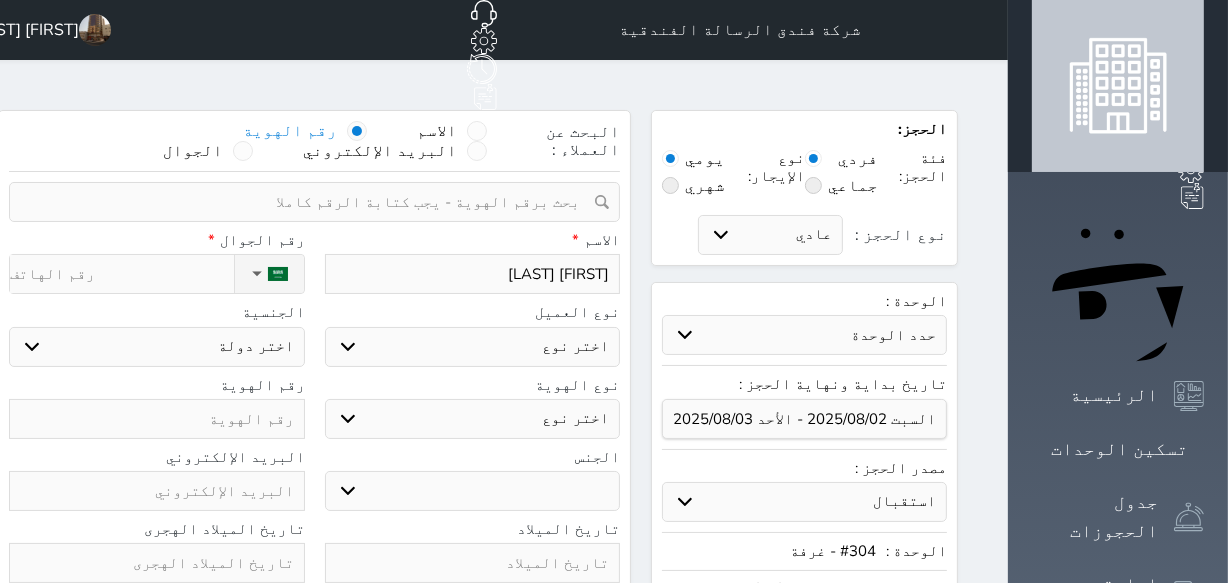 select 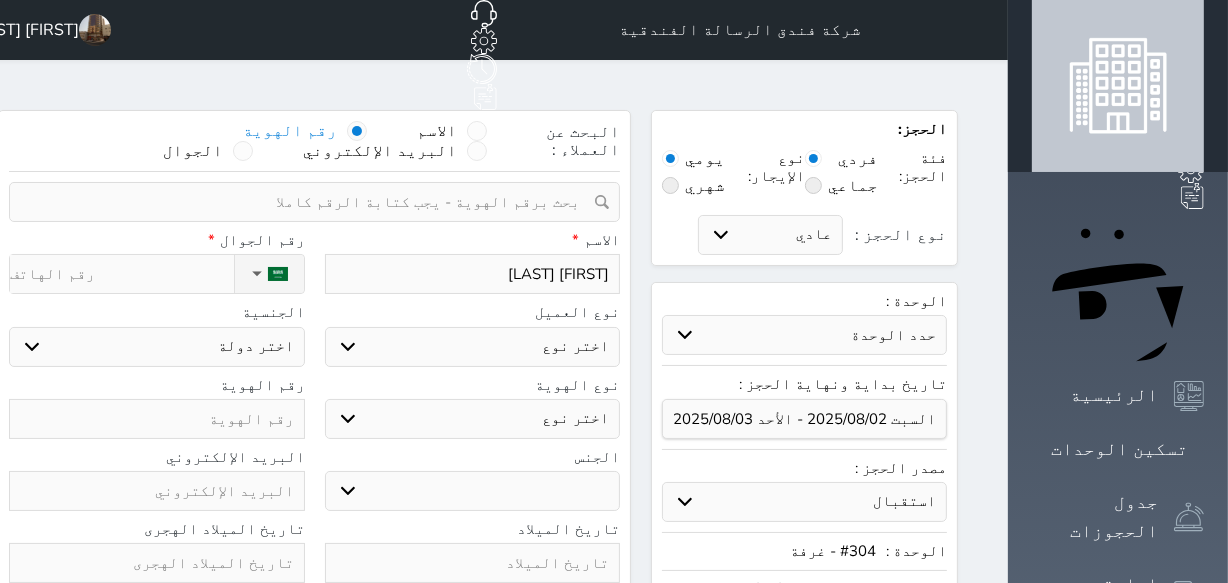 type on "[FIRST] [LAST]" 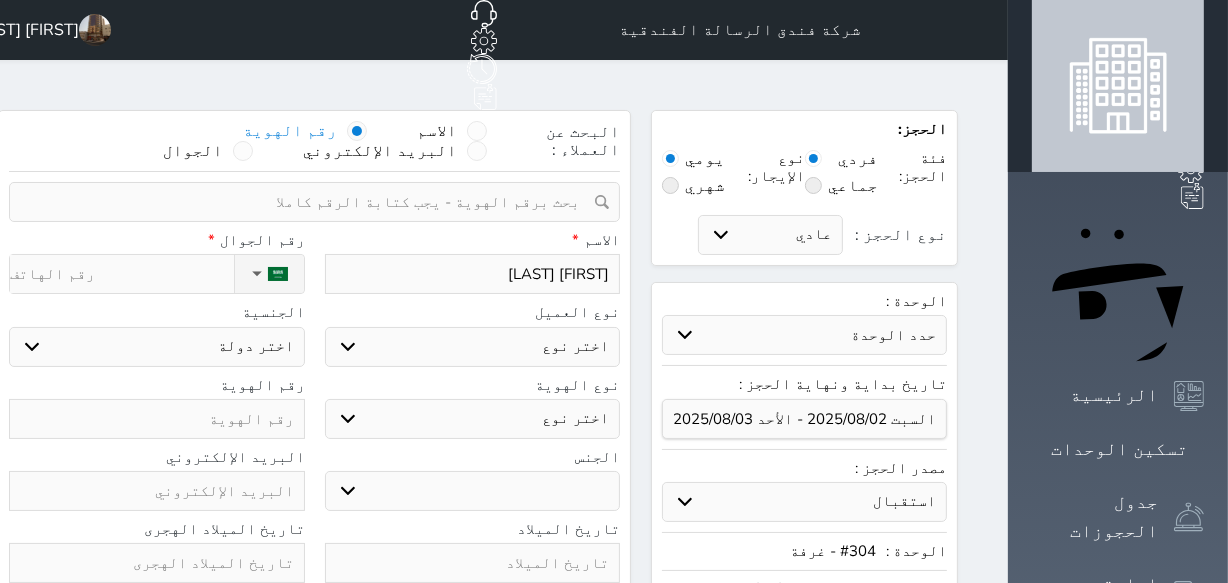 select 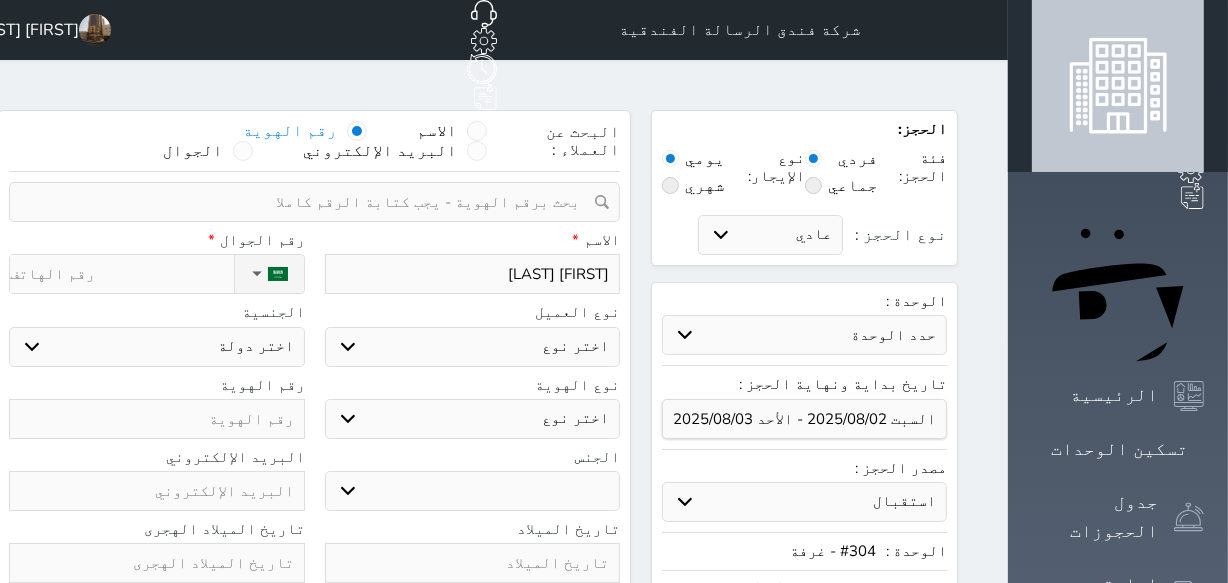 type on "[FIRST] [LAST] ا" 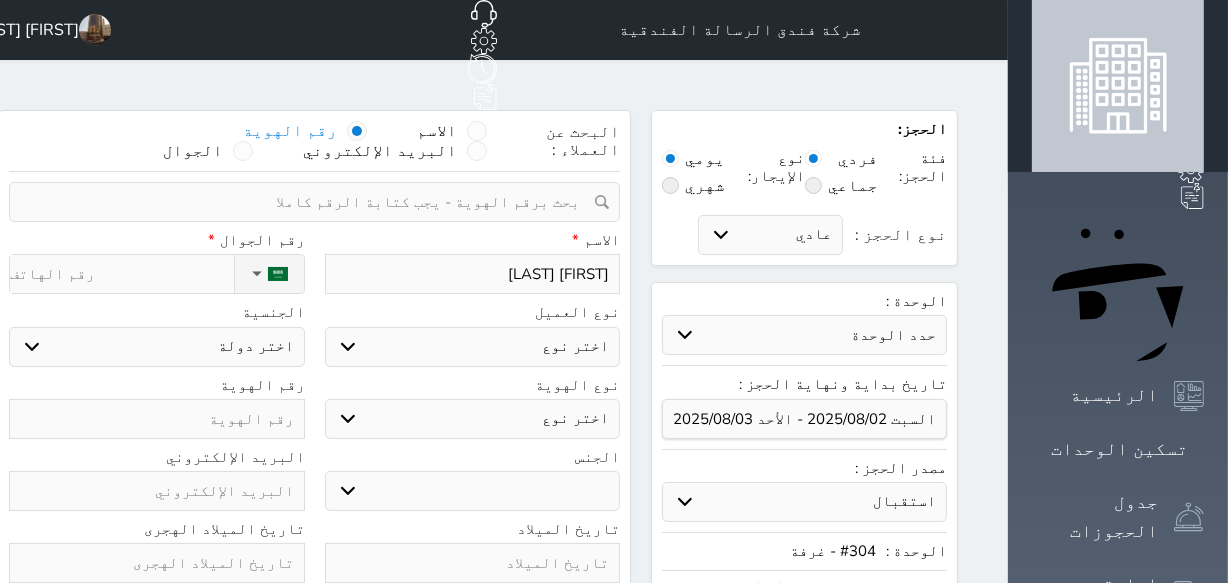 select 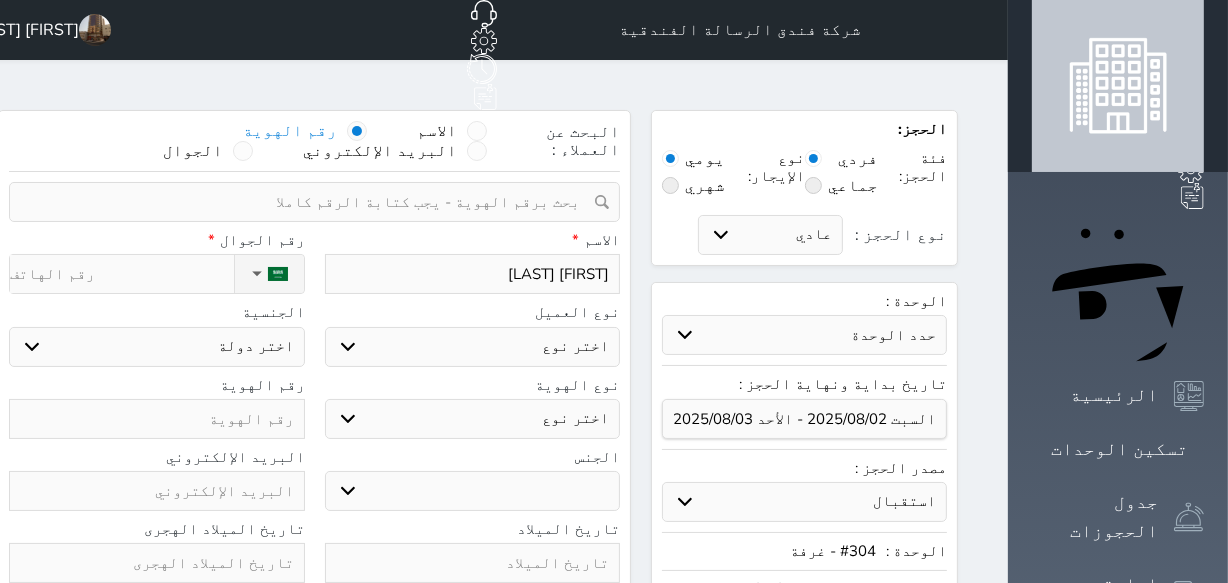 select 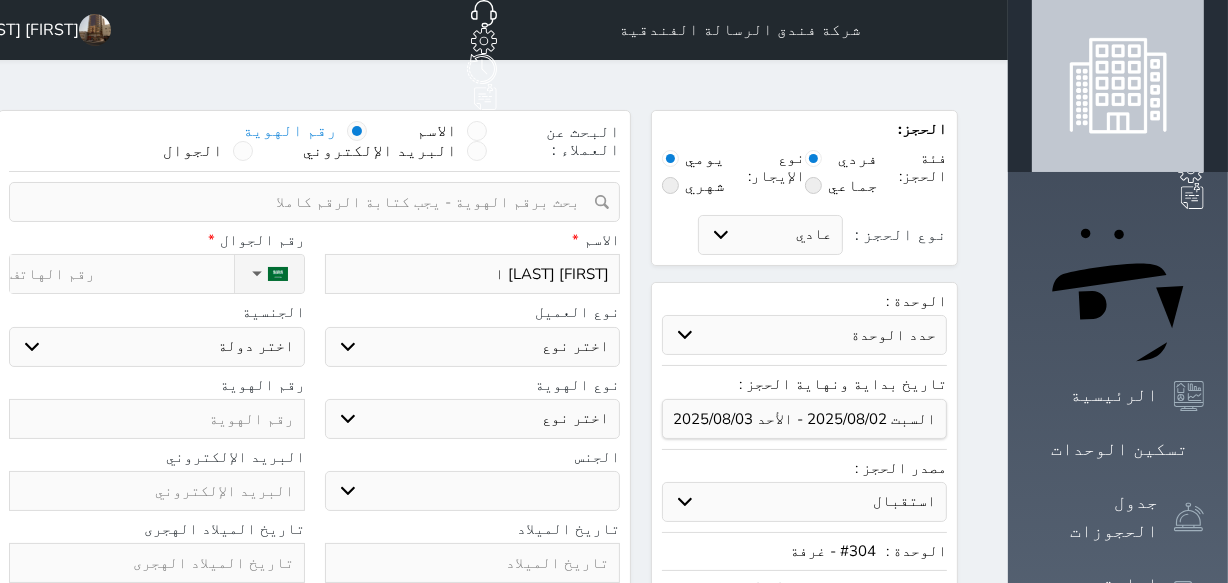 type on "[FIRST] [LAST] ال" 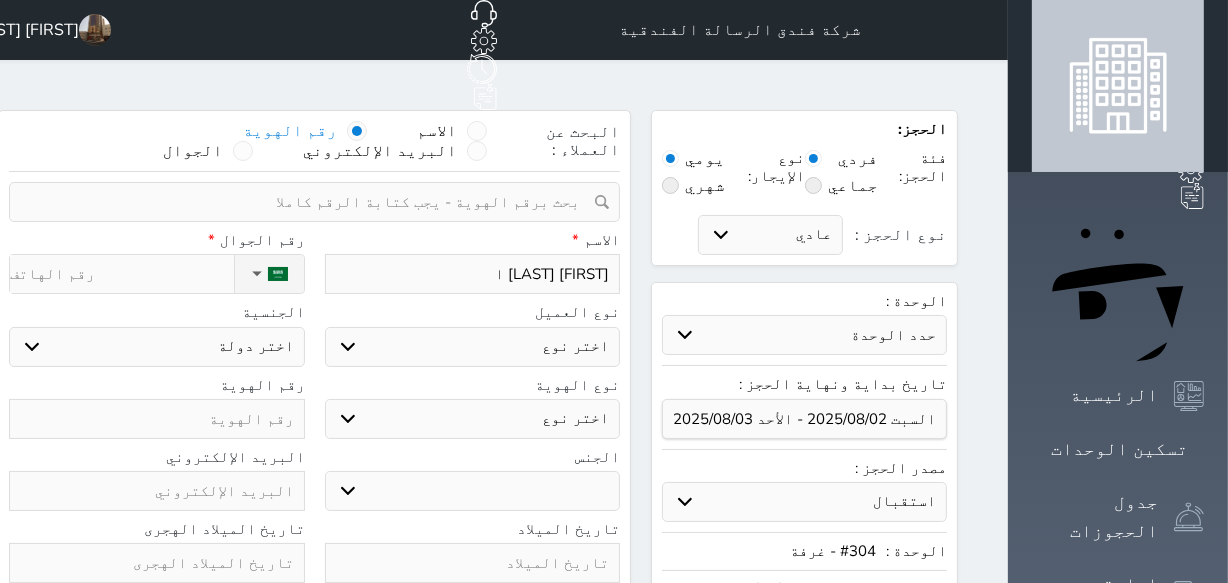 select 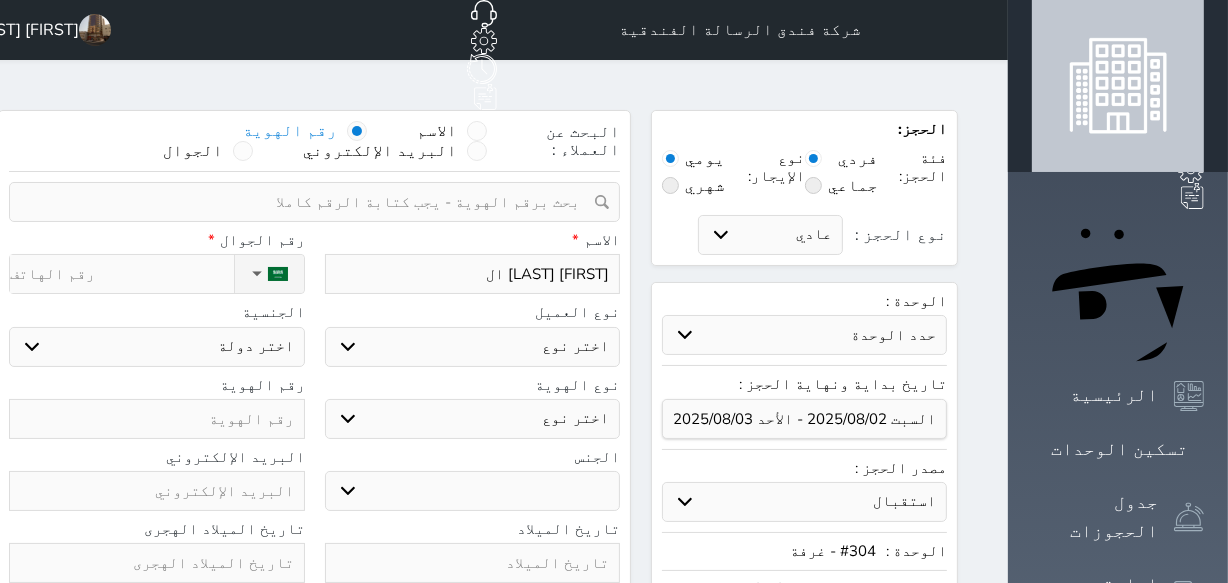 type on "[FIRST] [LAST] [LAST]" 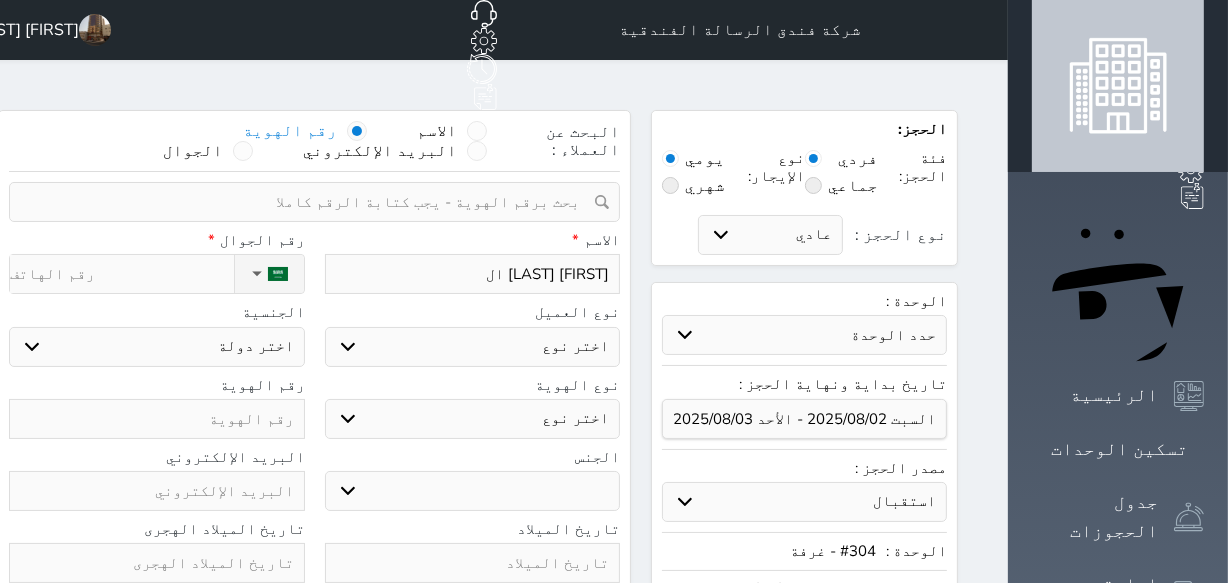 select 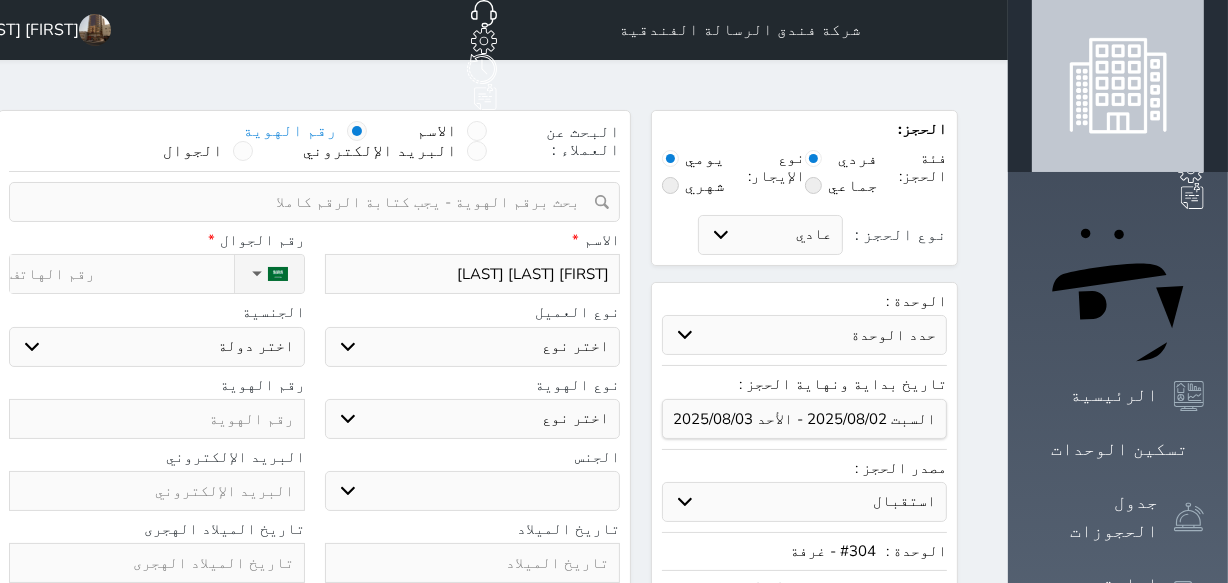 type on "سو الحو" 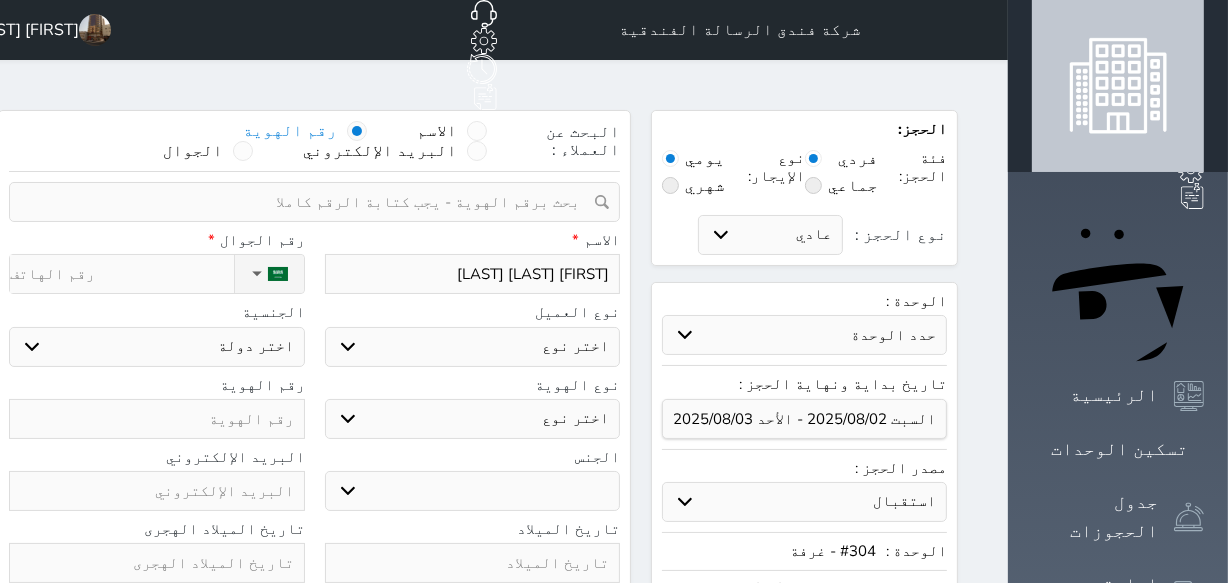 select 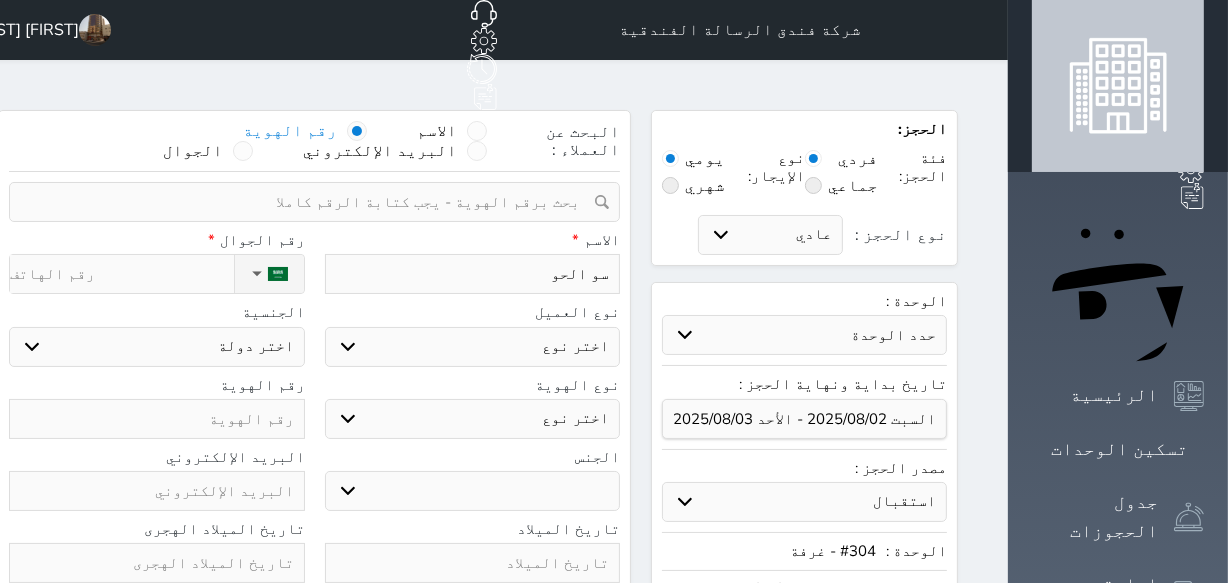 type on "سو الحو" 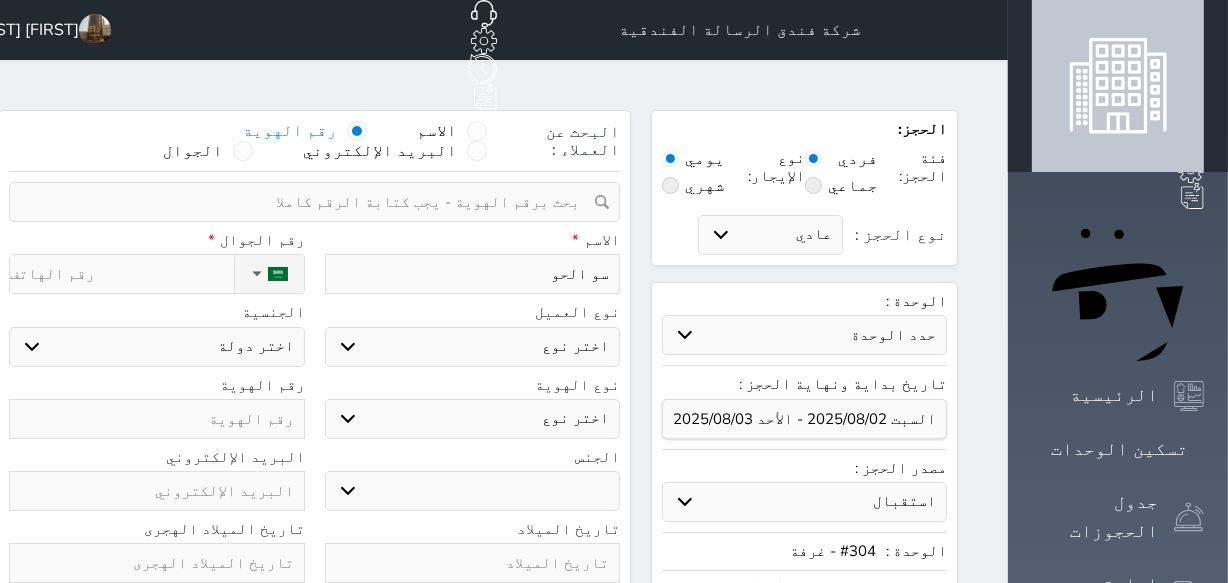 select 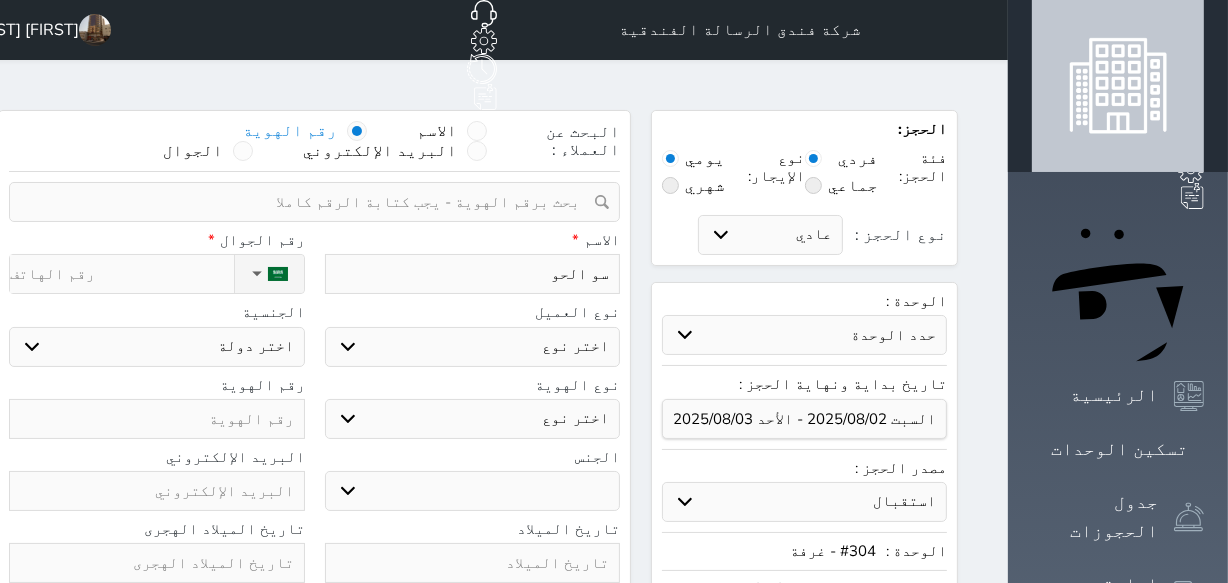 type on "[FIRST] [LAST] [LAST]" 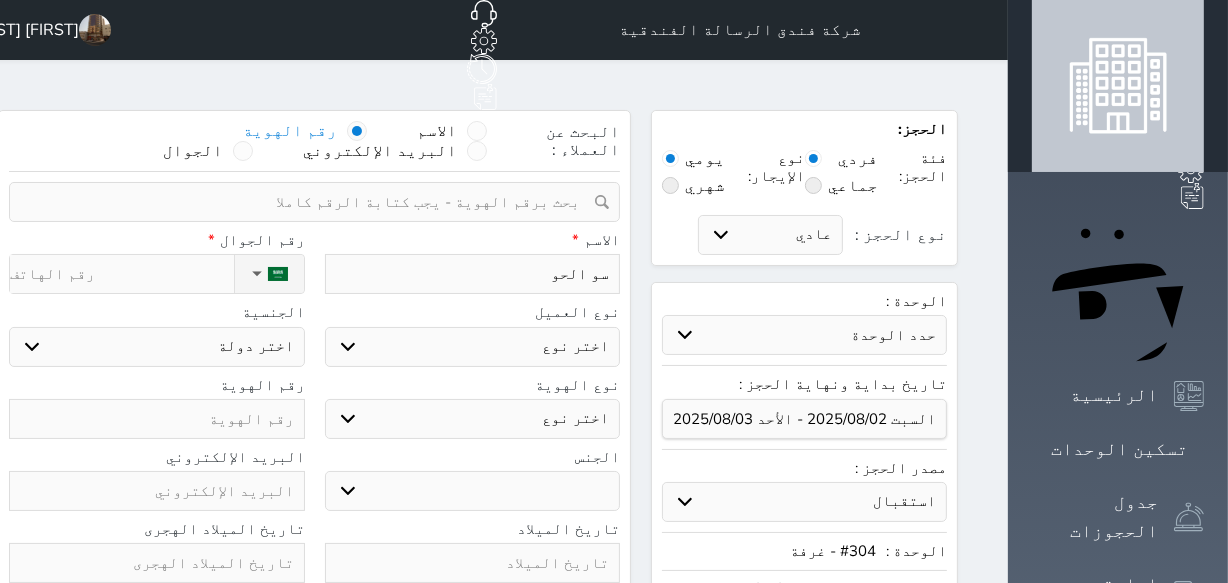 select 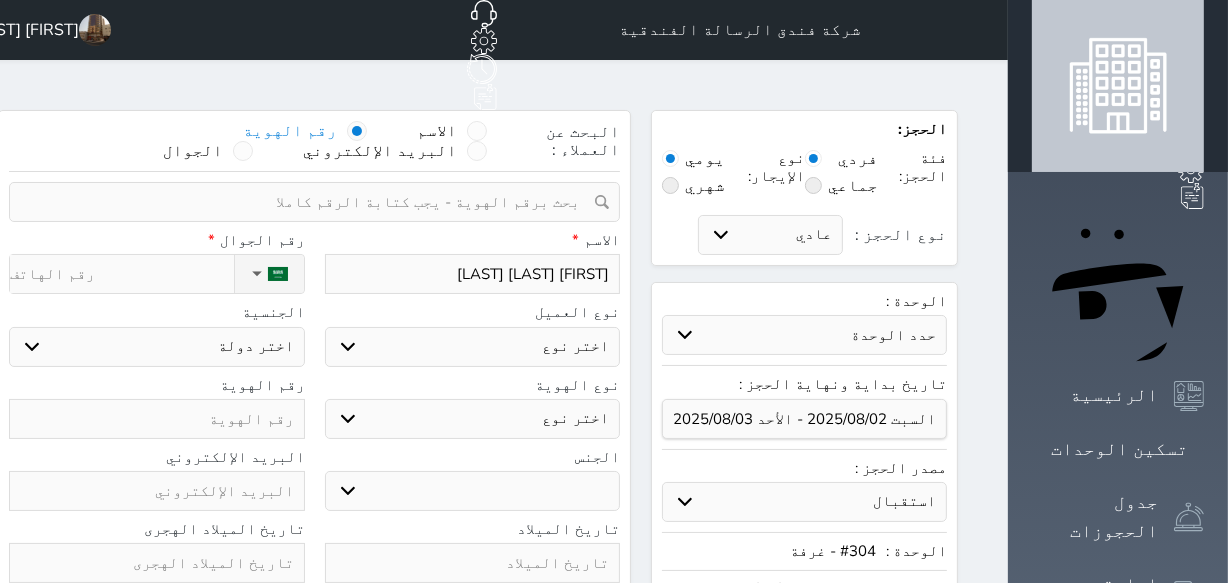 type on "سو الحويطي" 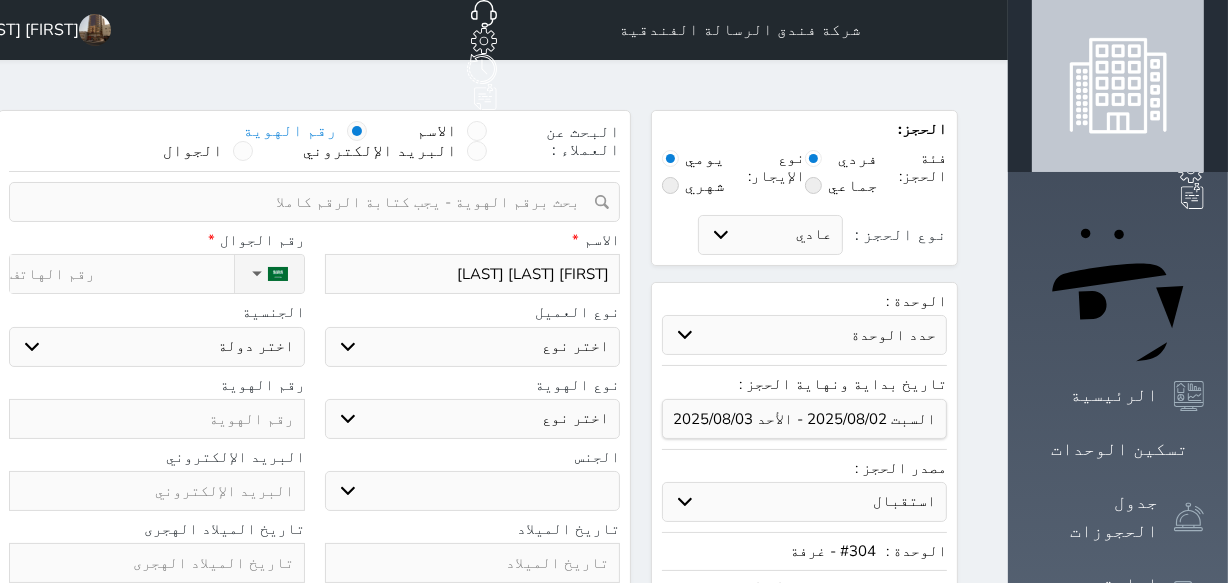 select 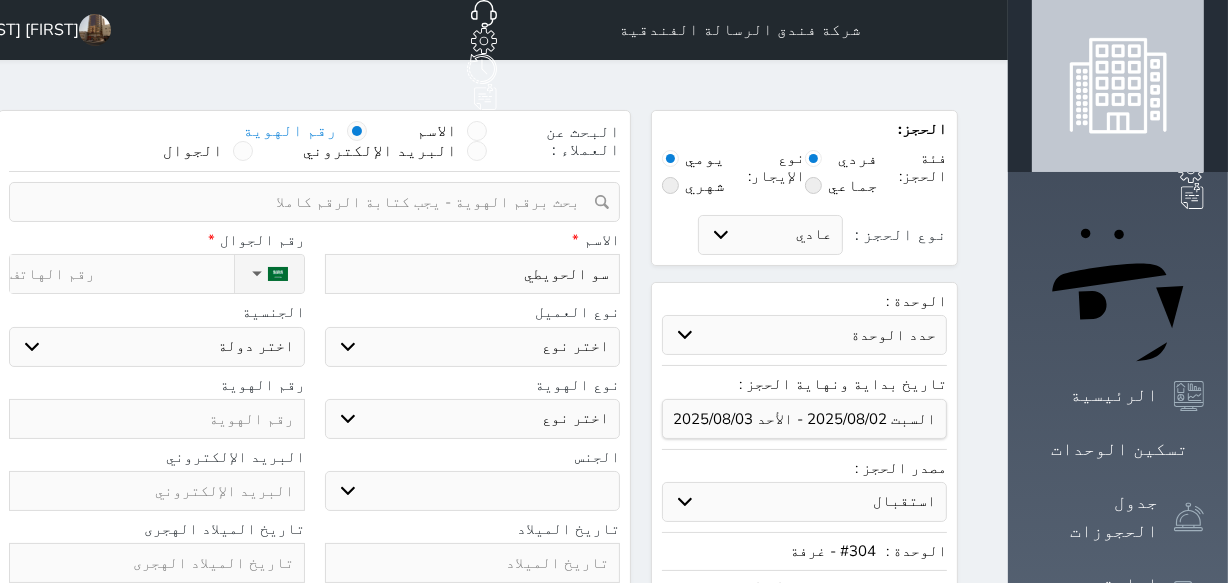type on "سو الحويطي" 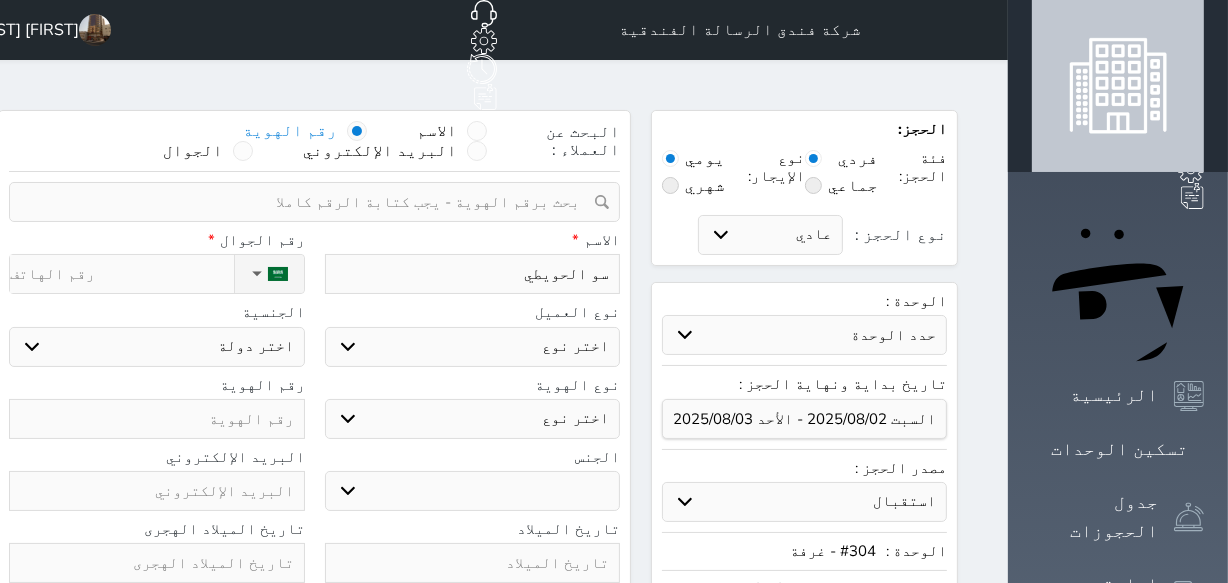 select 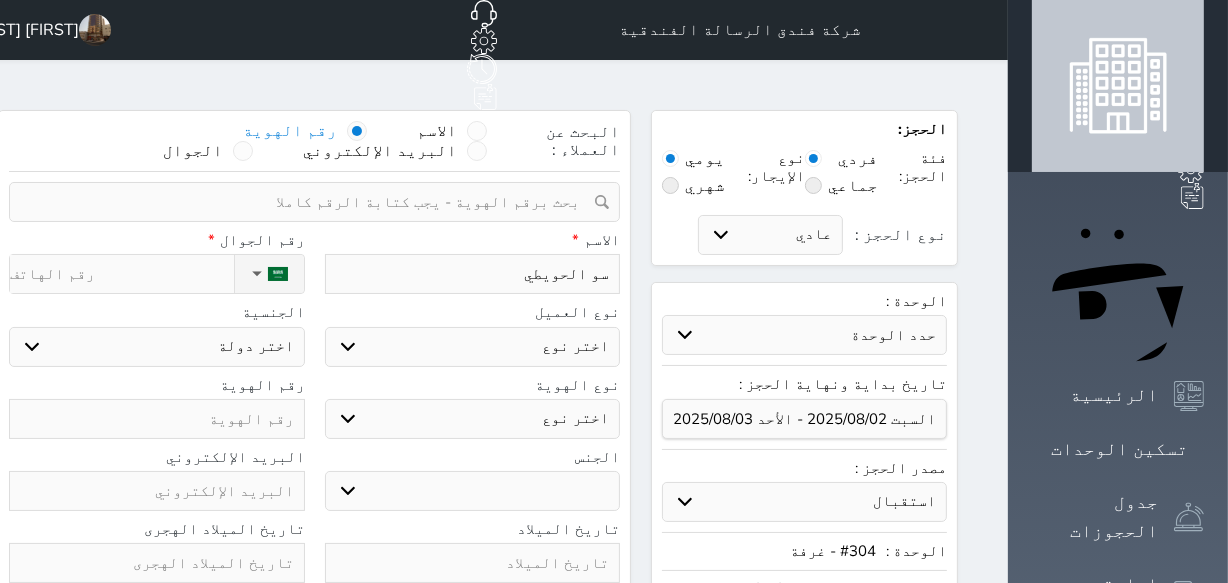 type on "سو الحويطي" 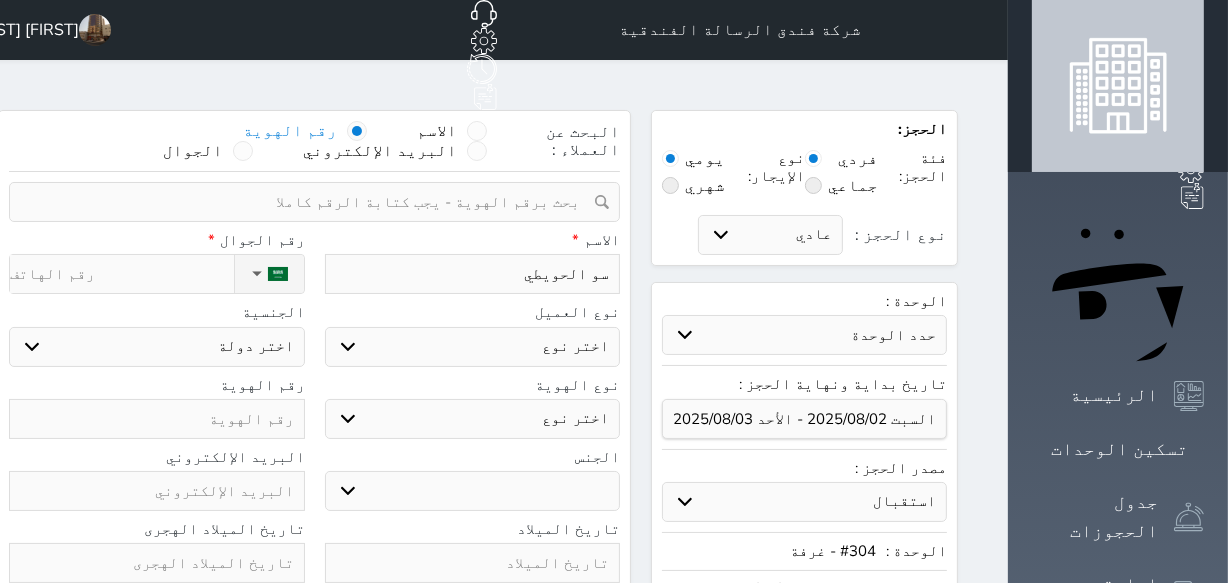 click at bounding box center (157, 419) 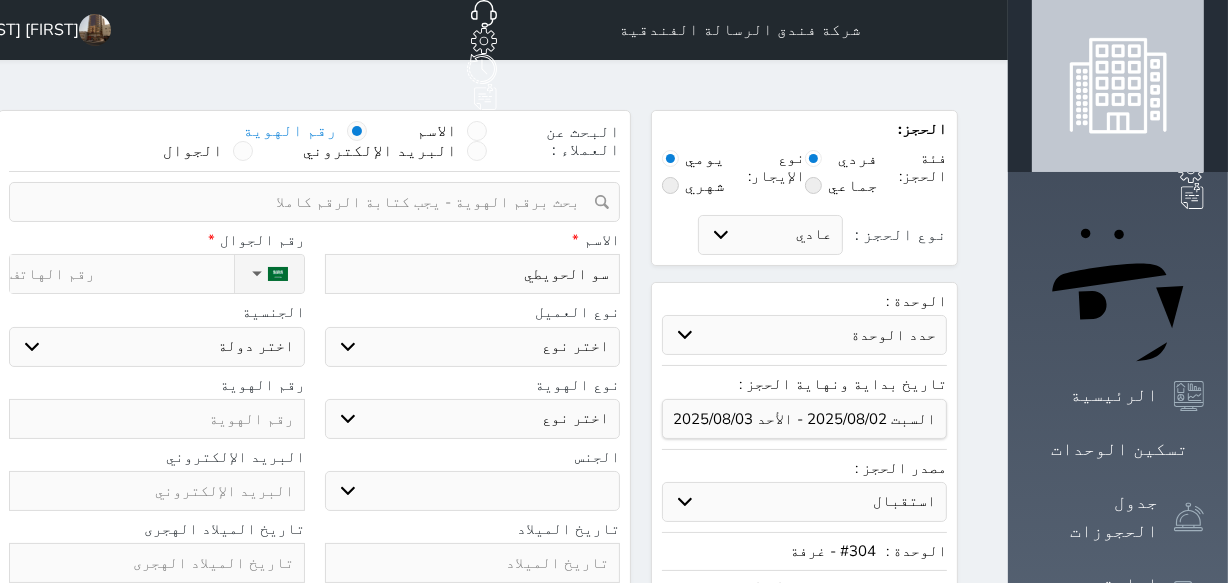 select 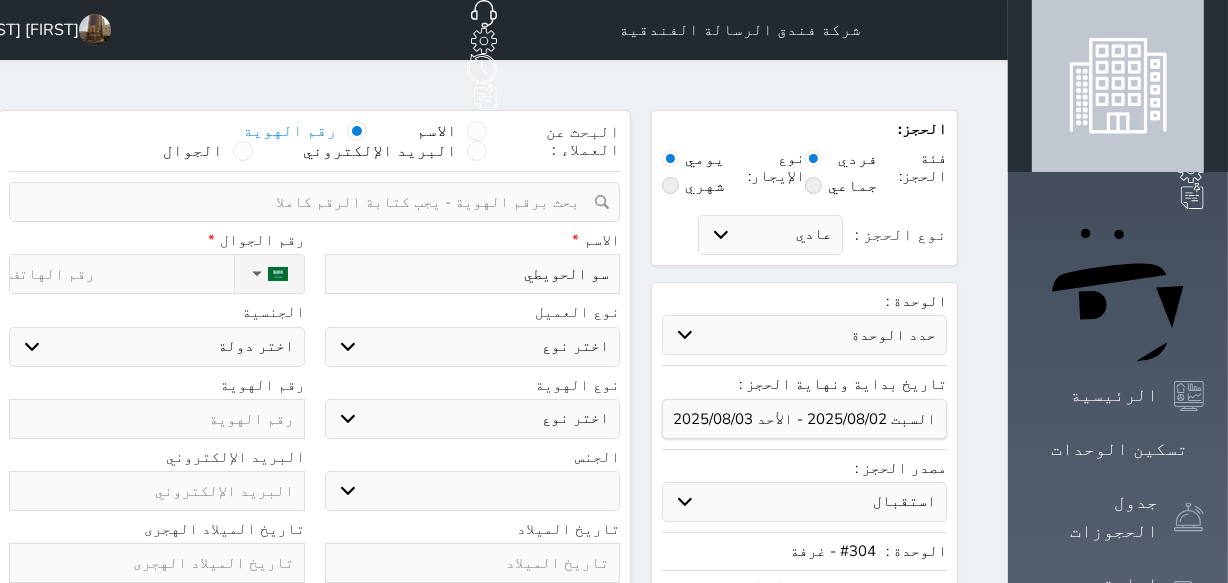 select 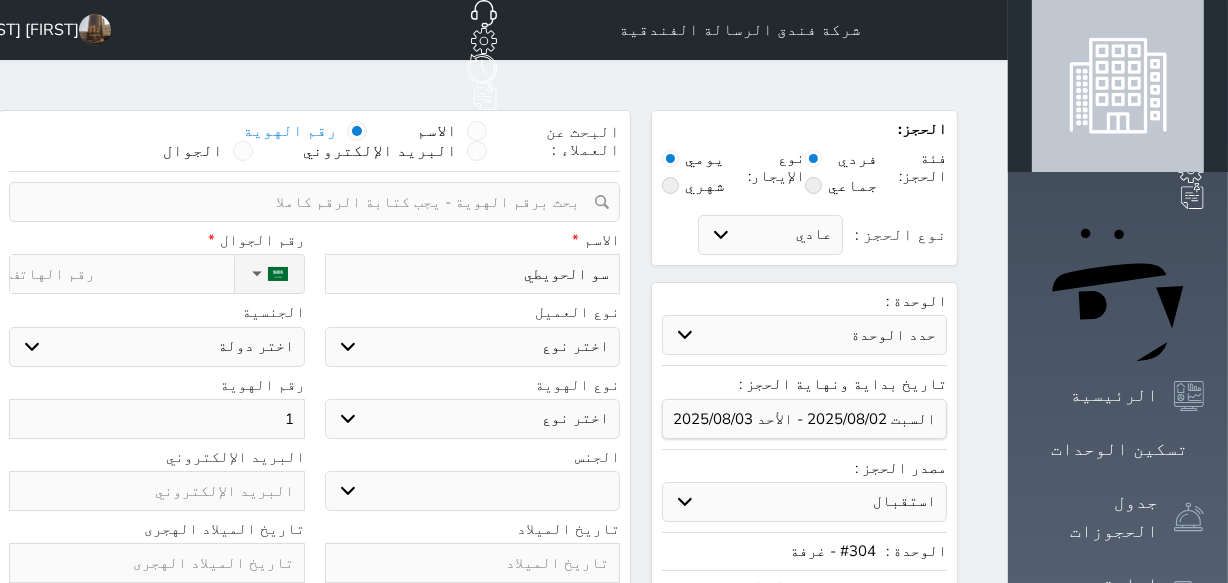 select 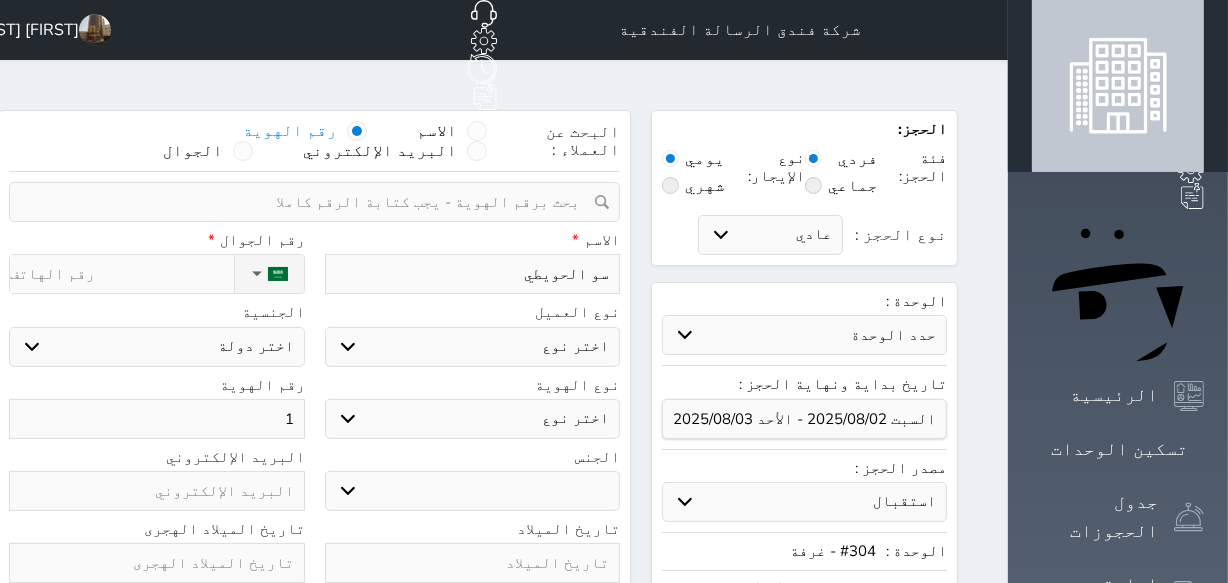 select 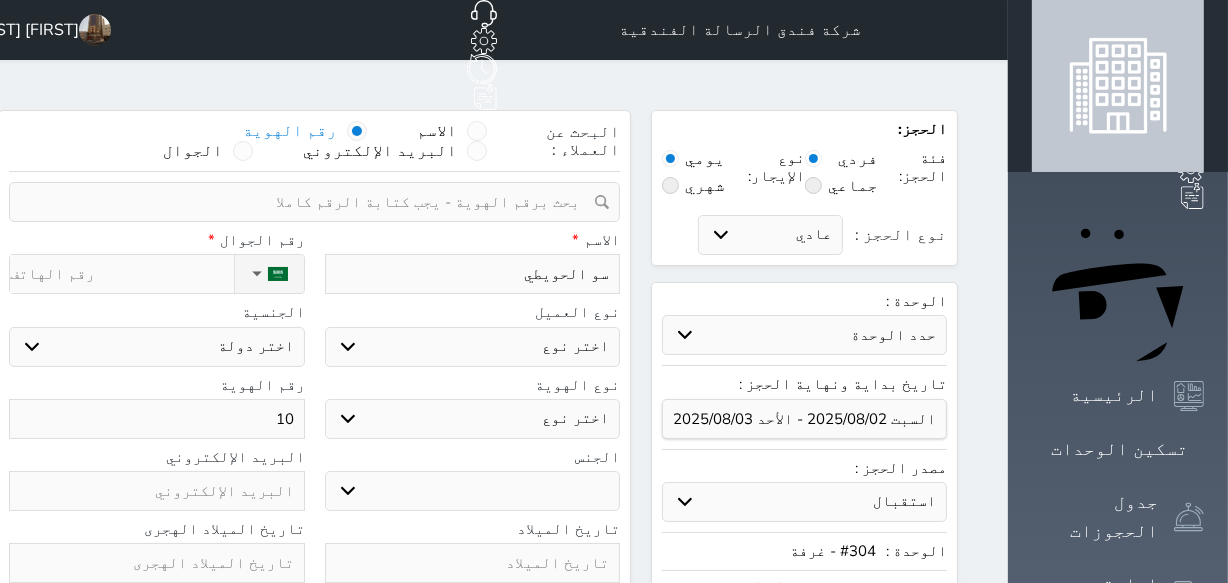 select 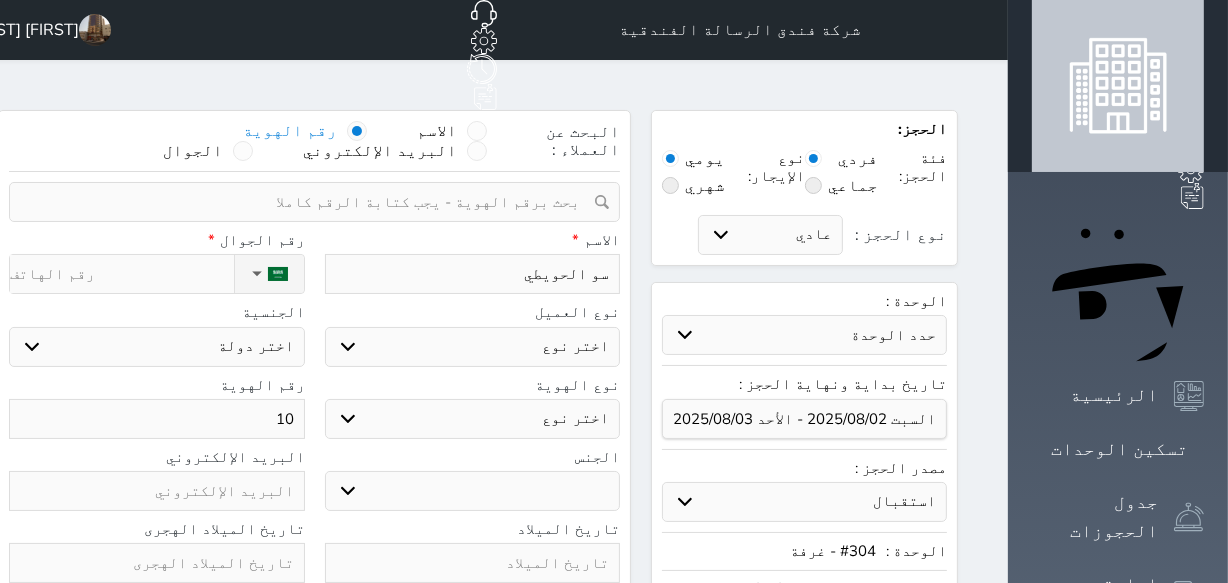select 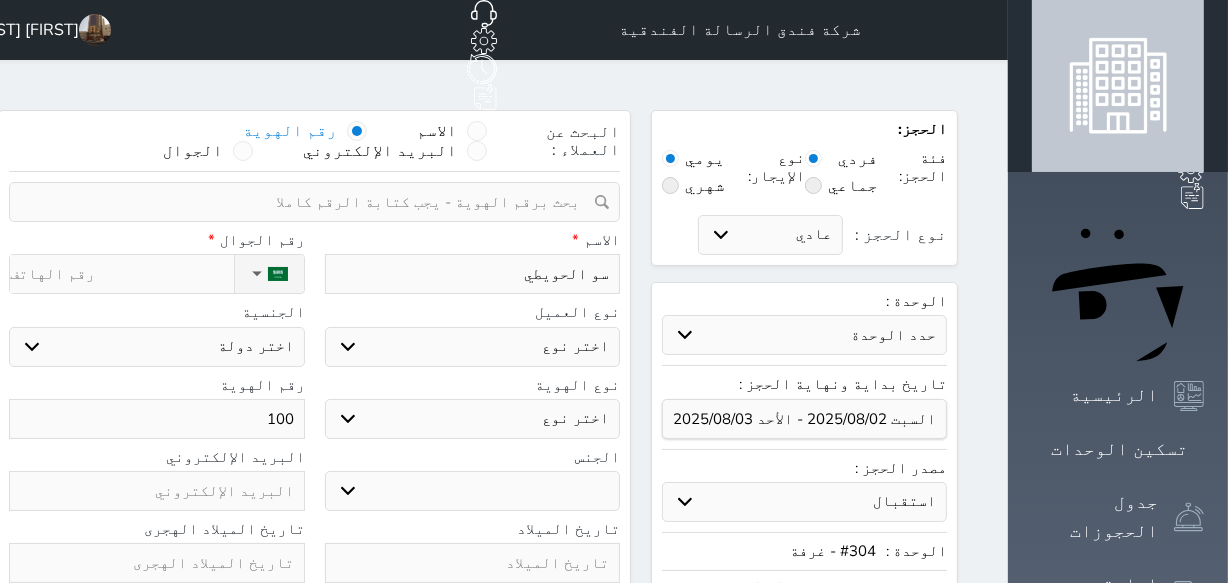 select 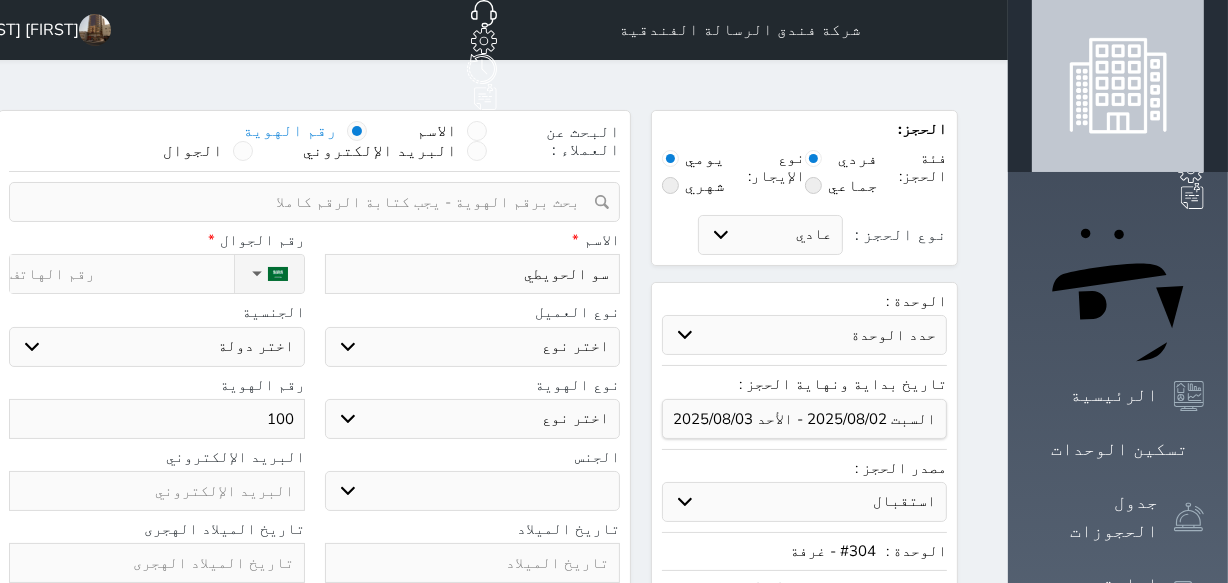 select 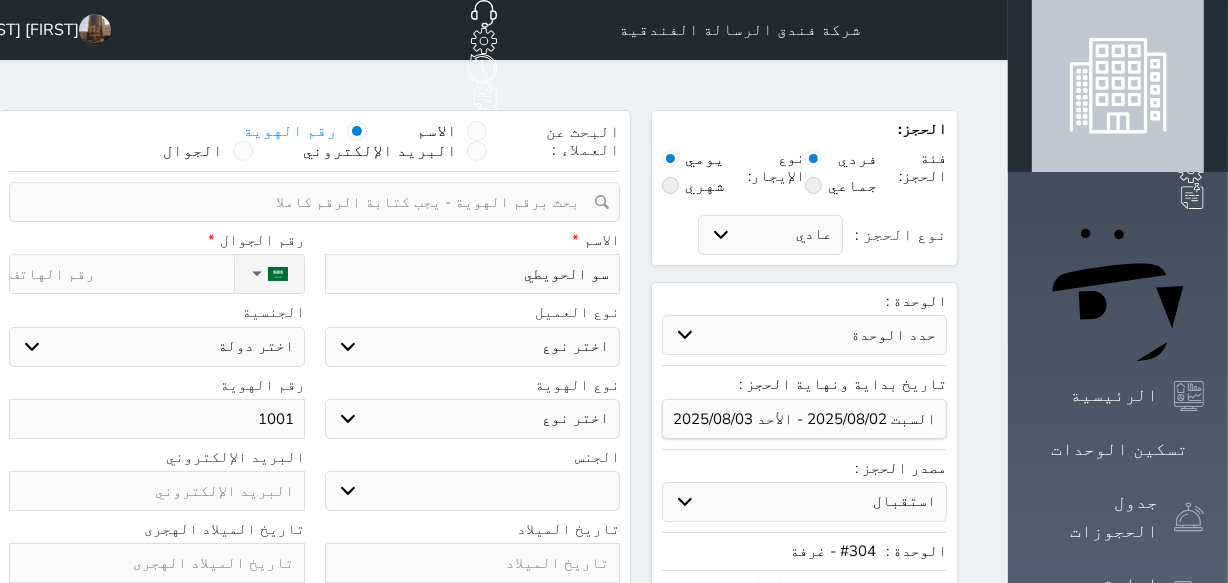 select 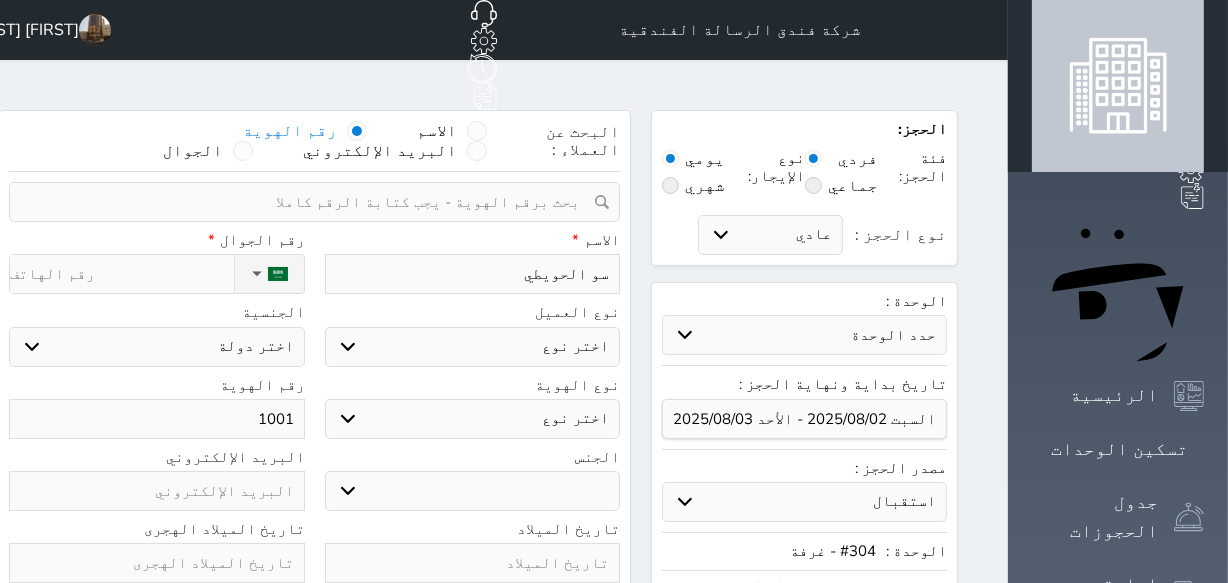 select 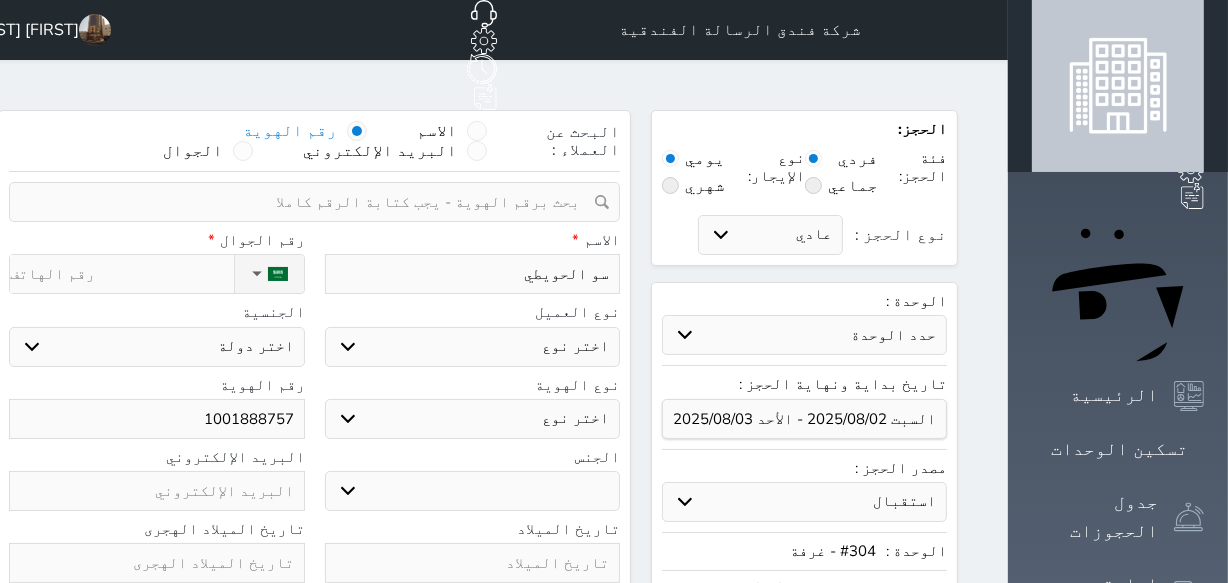 click on "نوع الحجز :" at bounding box center [121, 274] 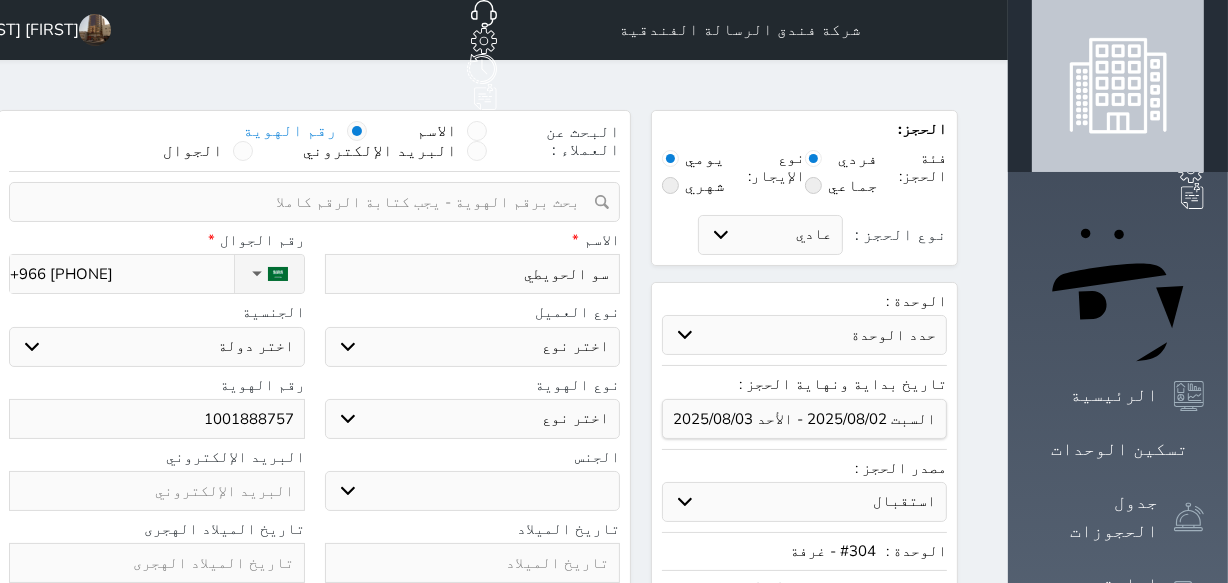 click on "اختر دولة
السعودية" at bounding box center (157, 347) 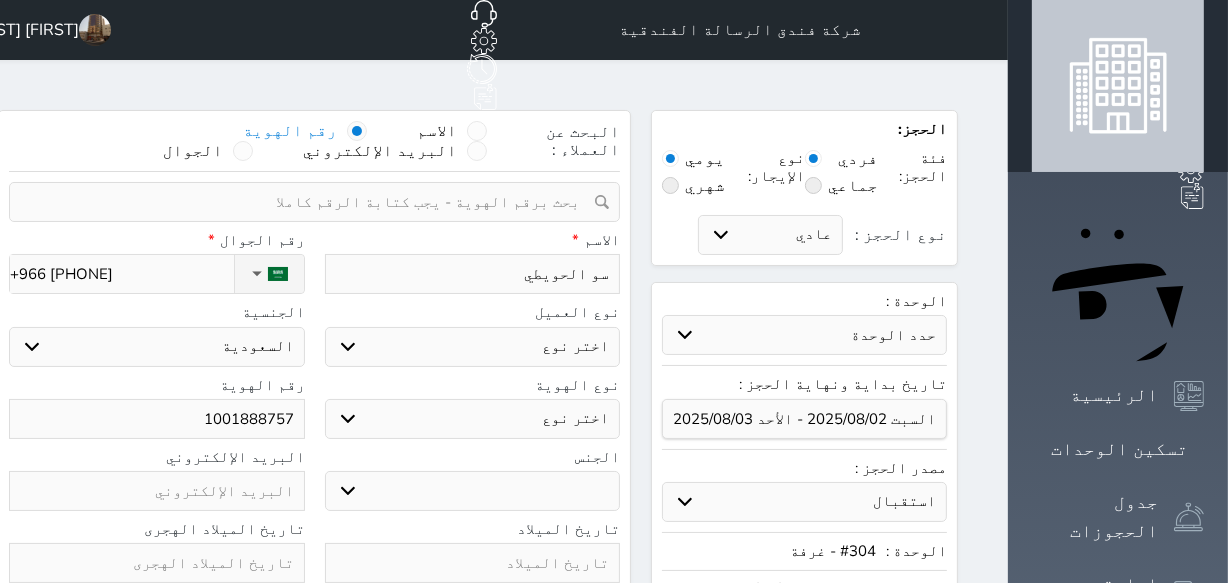 click on "اختر دولة
السعودية" at bounding box center [157, 347] 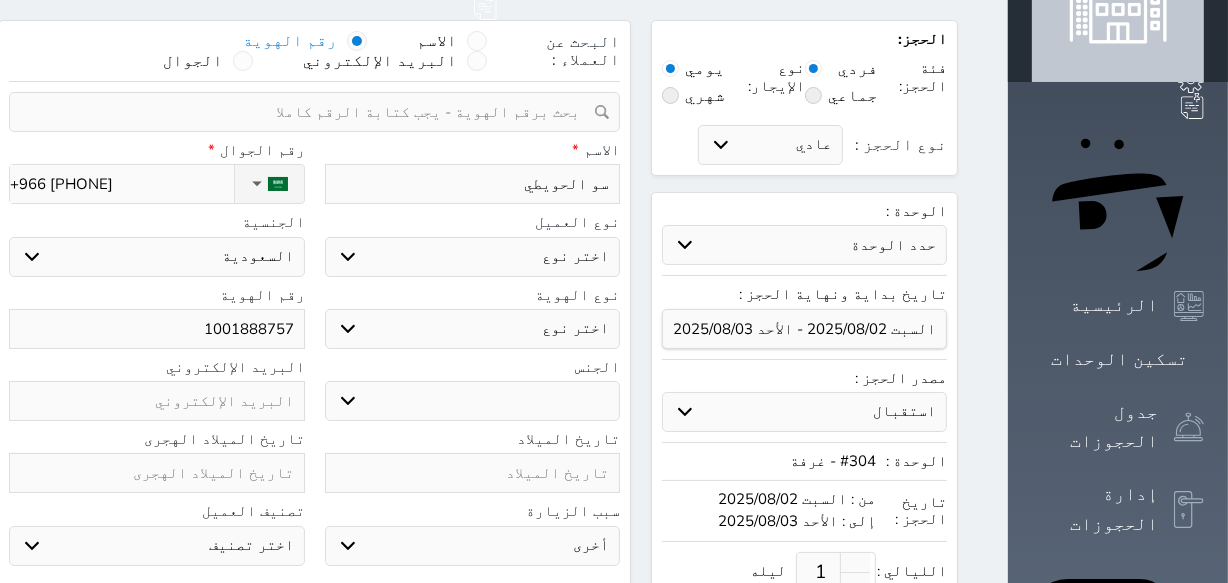 scroll, scrollTop: 90, scrollLeft: 0, axis: vertical 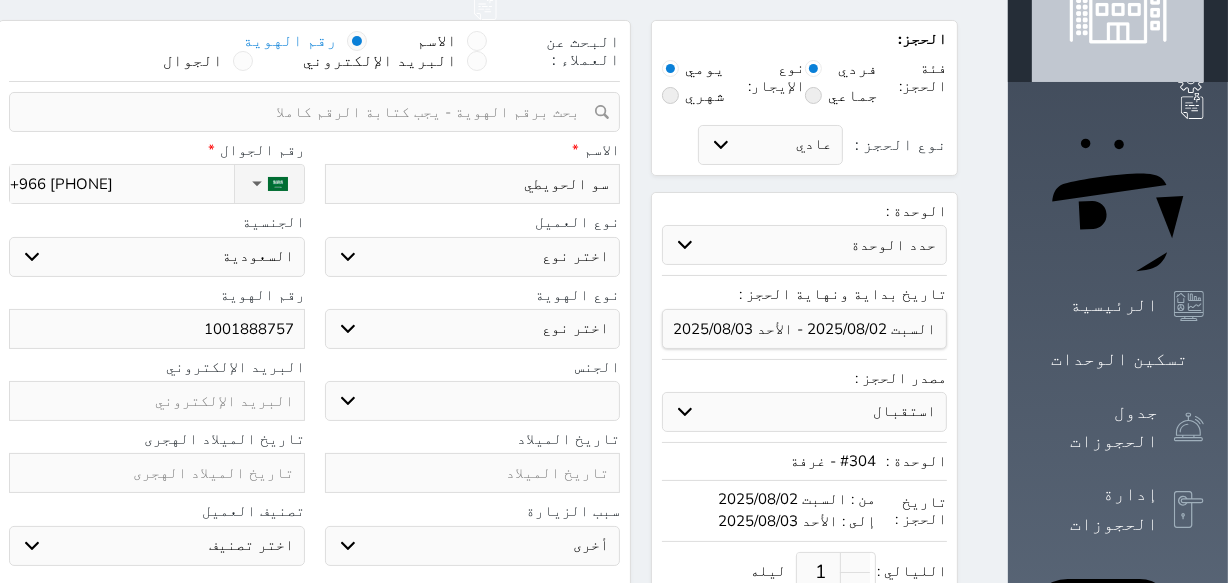 click on "ذكر   انثى" at bounding box center [473, 401] 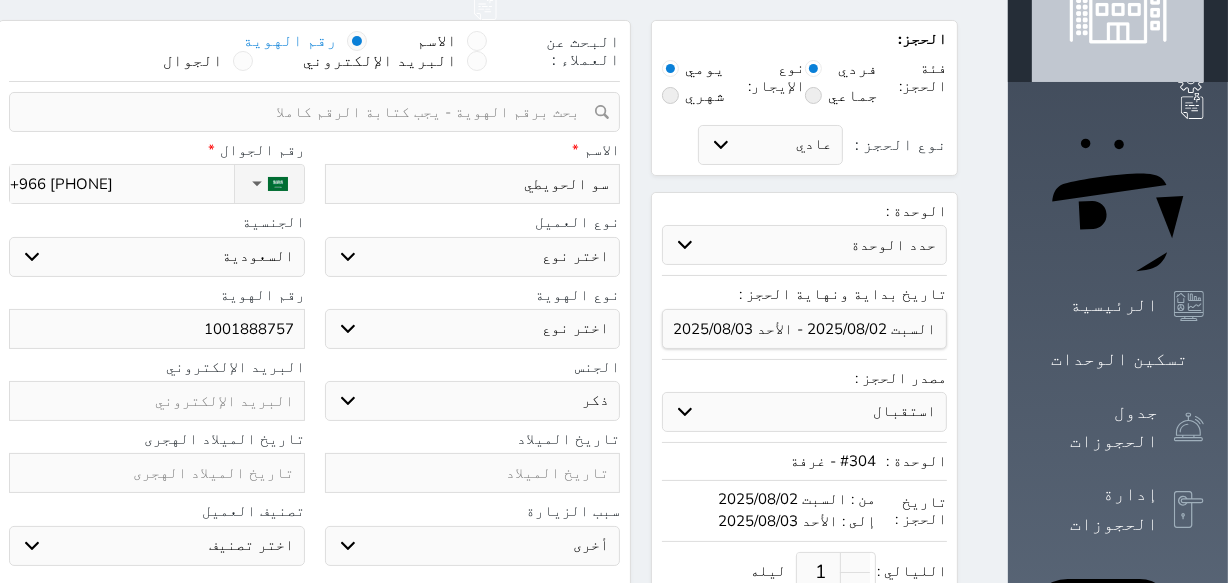 click on "ذكر   انثى" at bounding box center [473, 401] 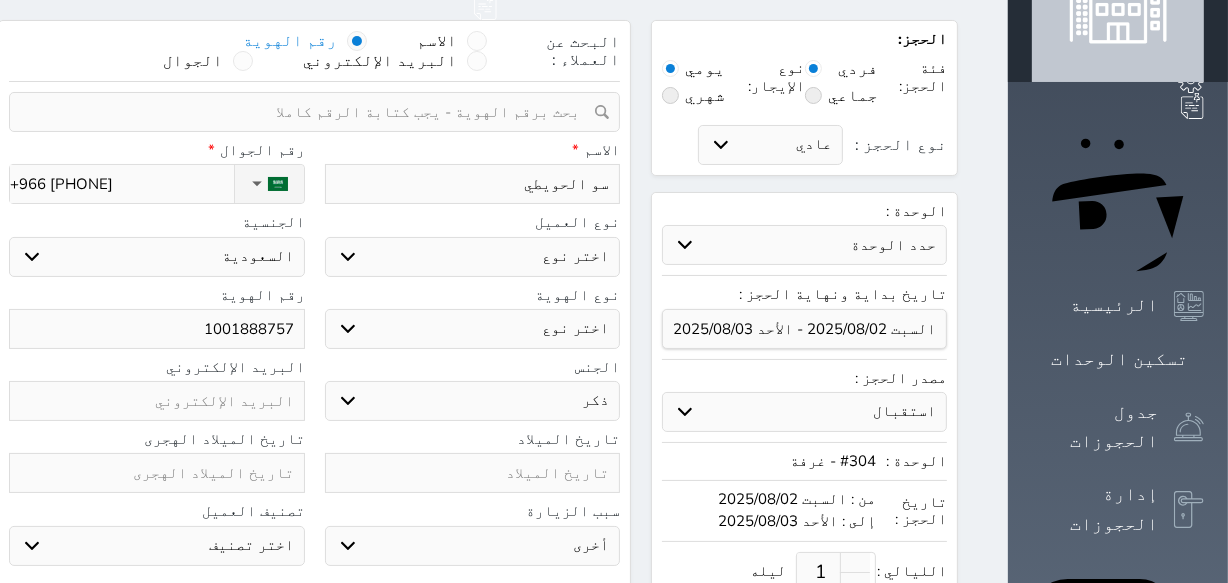 click on "اختر نوع   مواطن مواطن خليجي زائر مقيم" at bounding box center (473, 257) 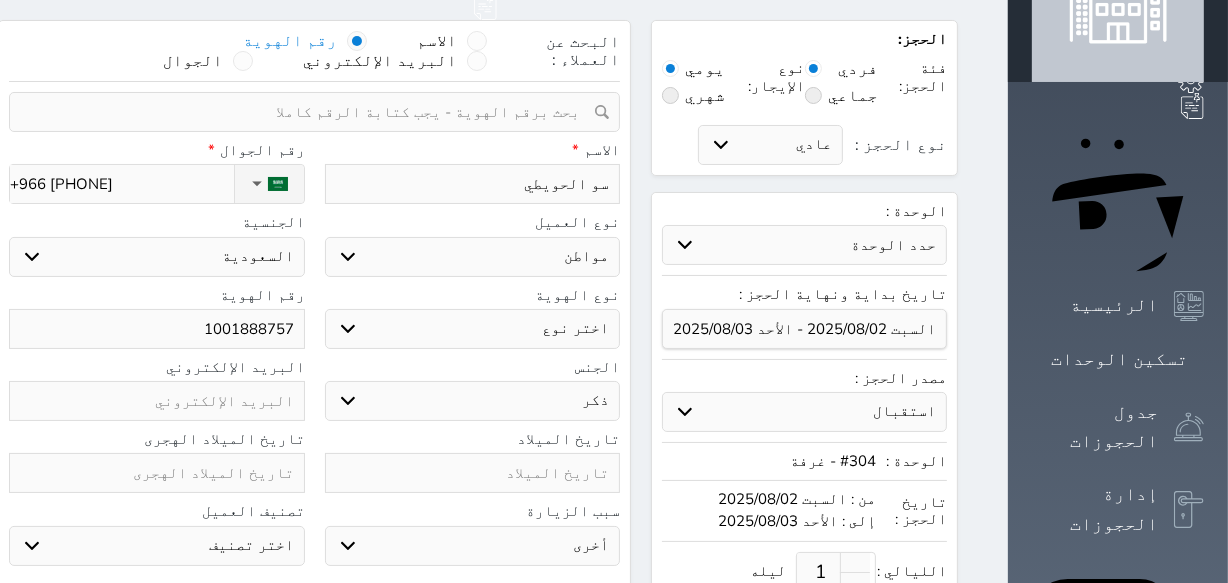 click on "اختر نوع   مواطن مواطن خليجي زائر مقيم" at bounding box center [473, 257] 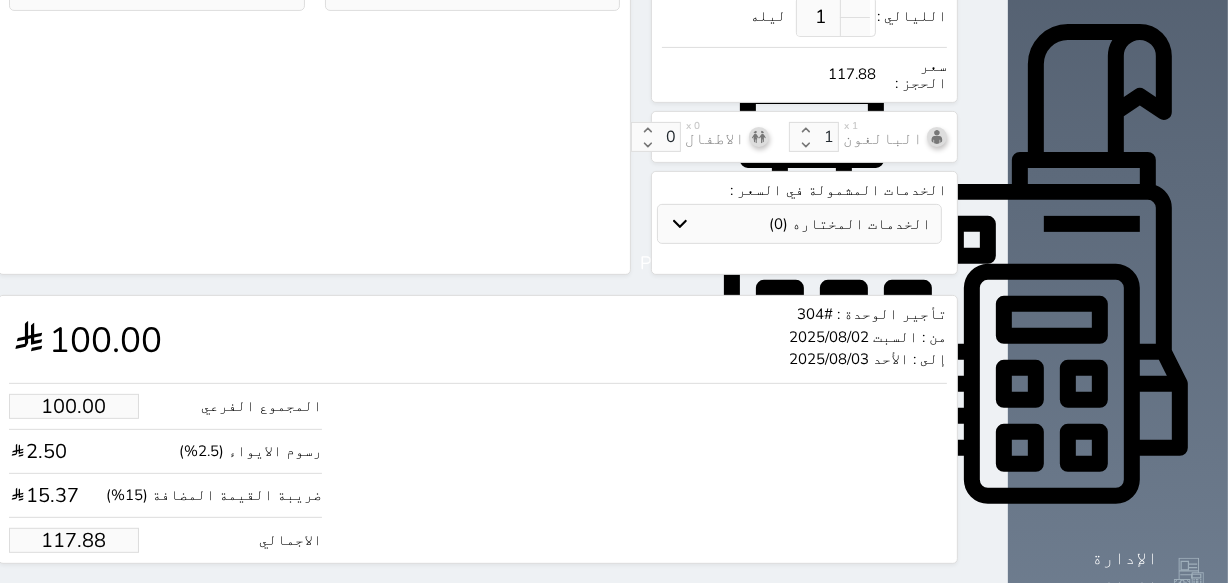 scroll, scrollTop: 648, scrollLeft: 0, axis: vertical 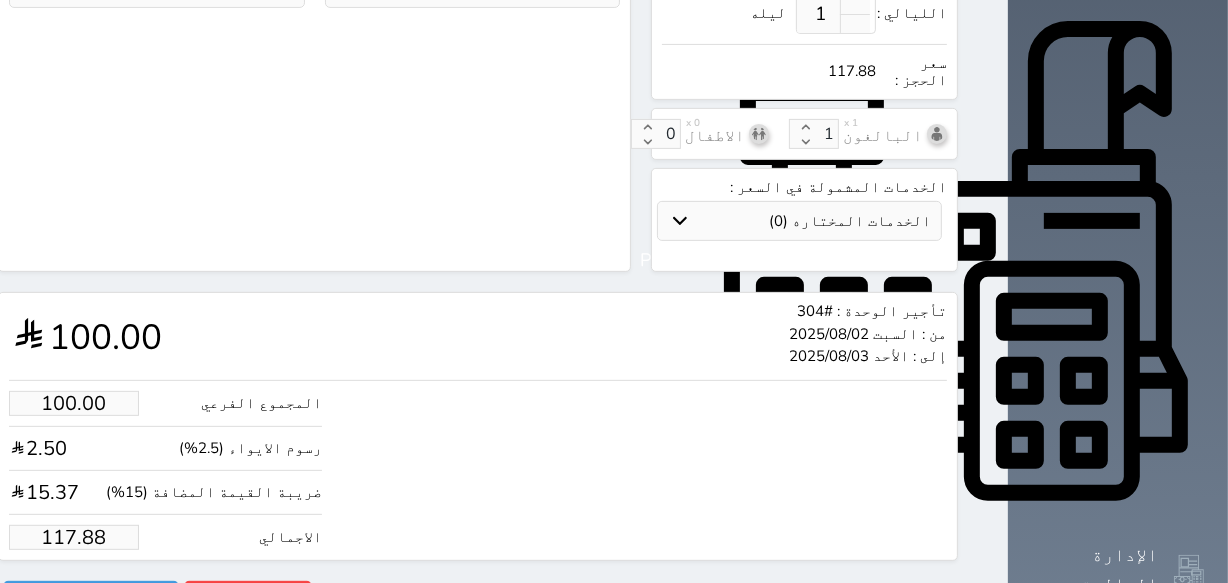 click on "117.88" at bounding box center [74, 537] 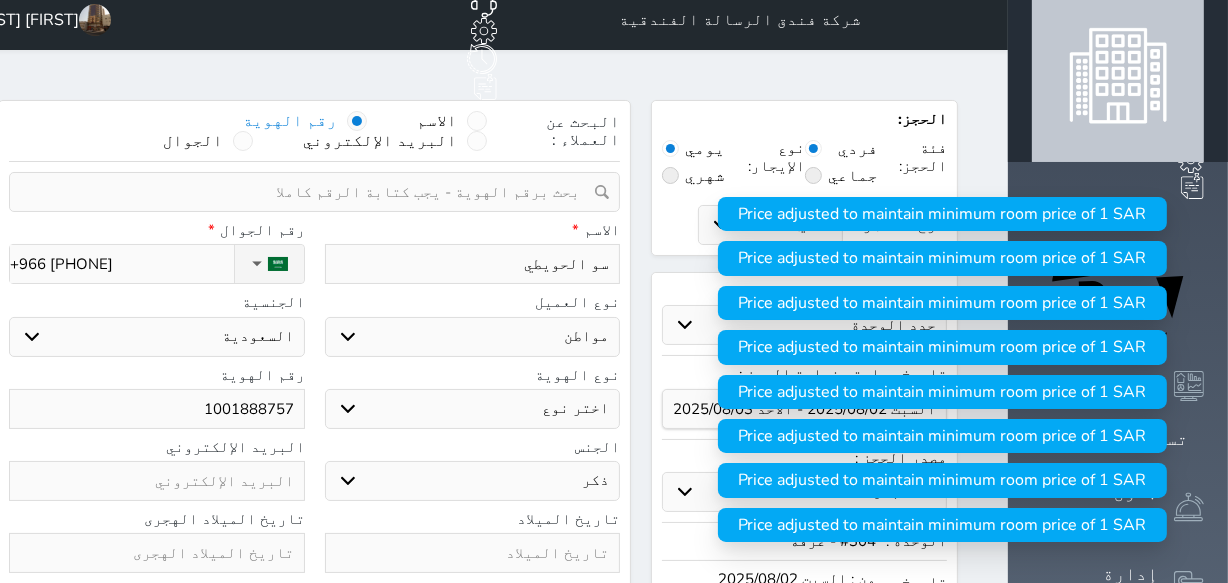 scroll, scrollTop: 0, scrollLeft: 0, axis: both 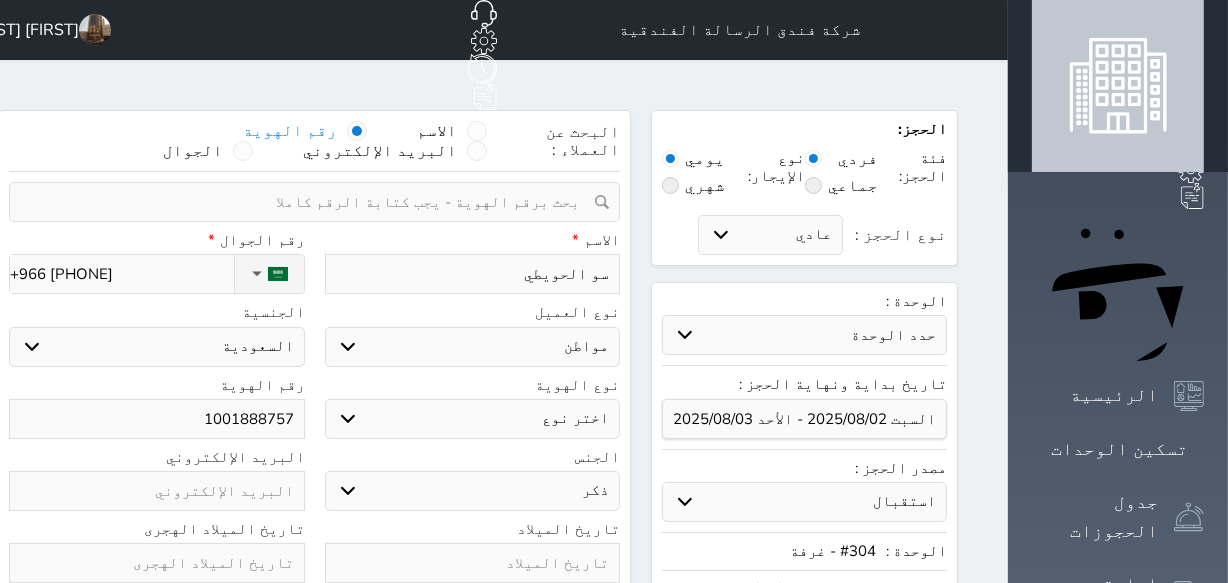 drag, startPoint x: 350, startPoint y: 373, endPoint x: 254, endPoint y: 365, distance: 96.332756 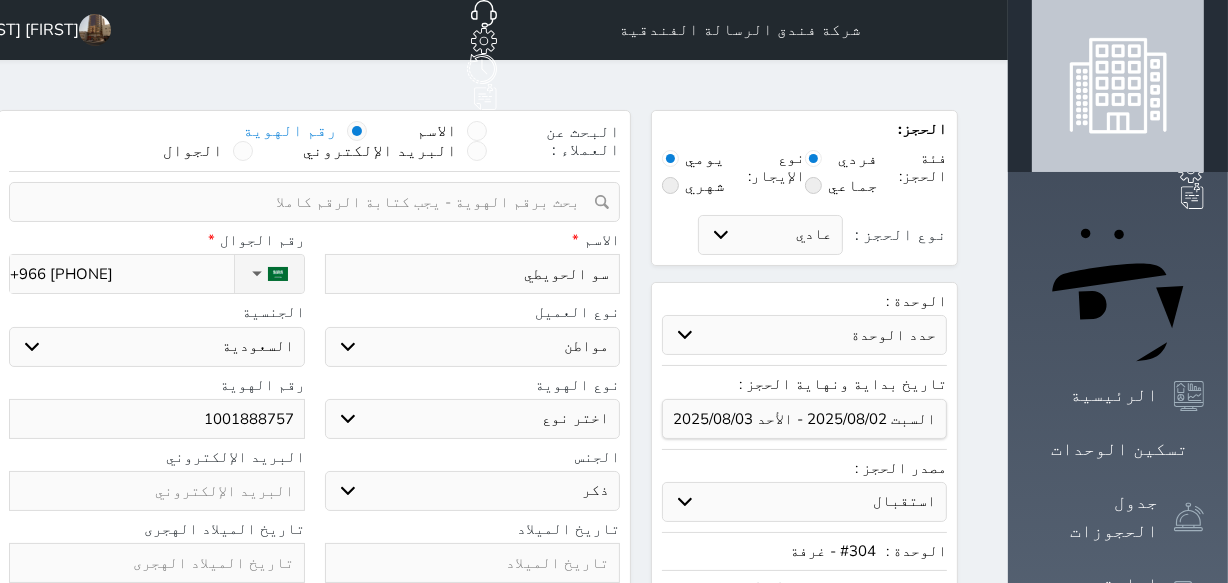click on "1001888757" at bounding box center (157, 419) 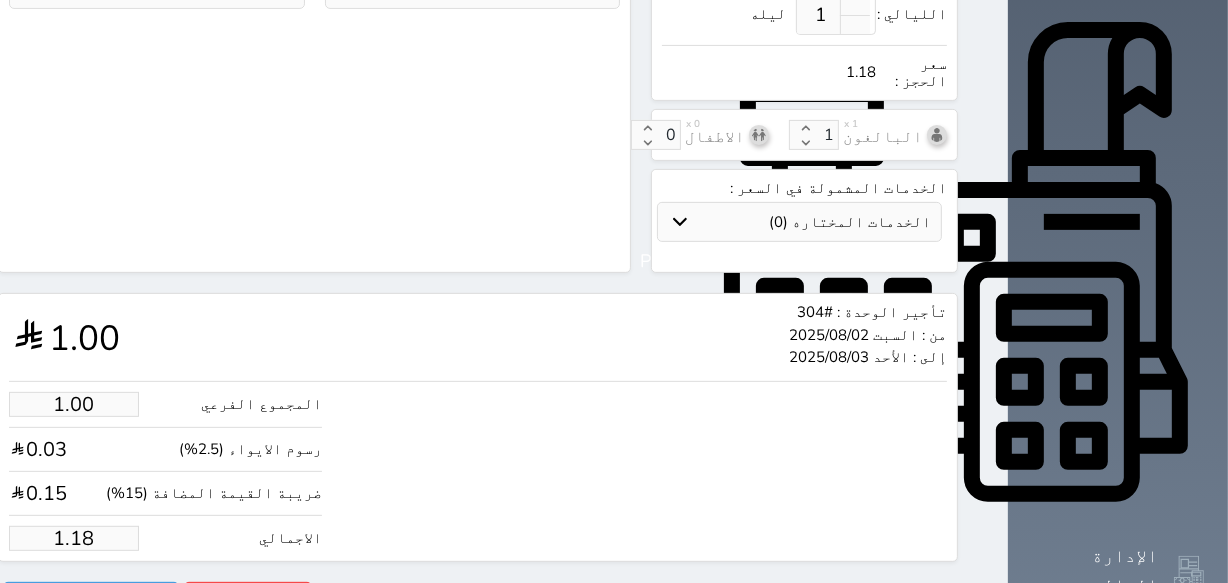 scroll, scrollTop: 648, scrollLeft: 0, axis: vertical 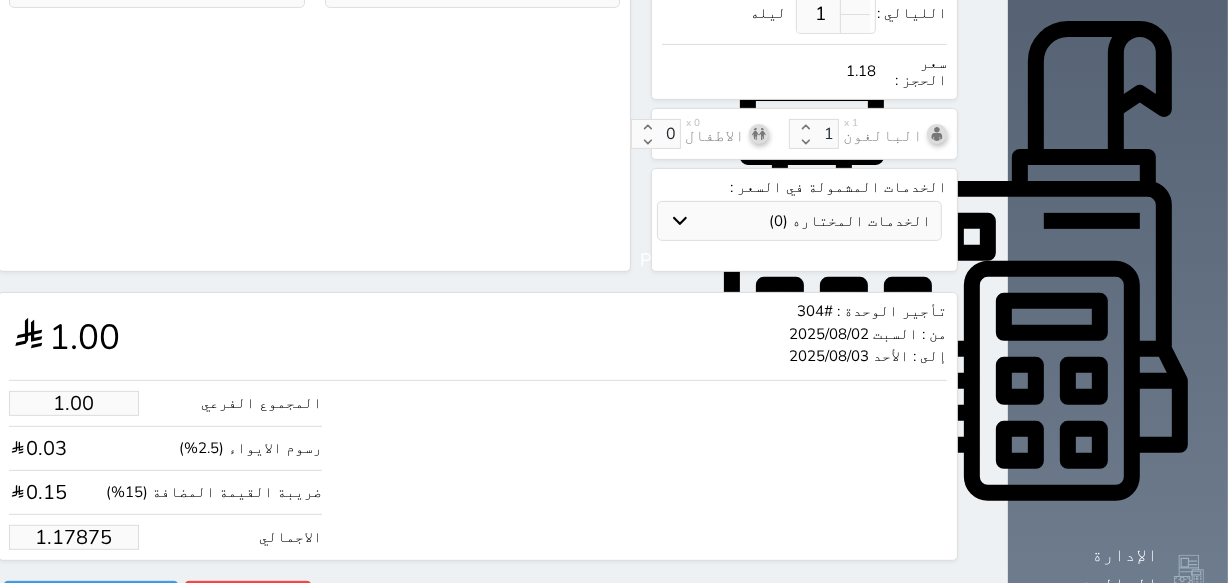 click on "1.17875" at bounding box center [74, 537] 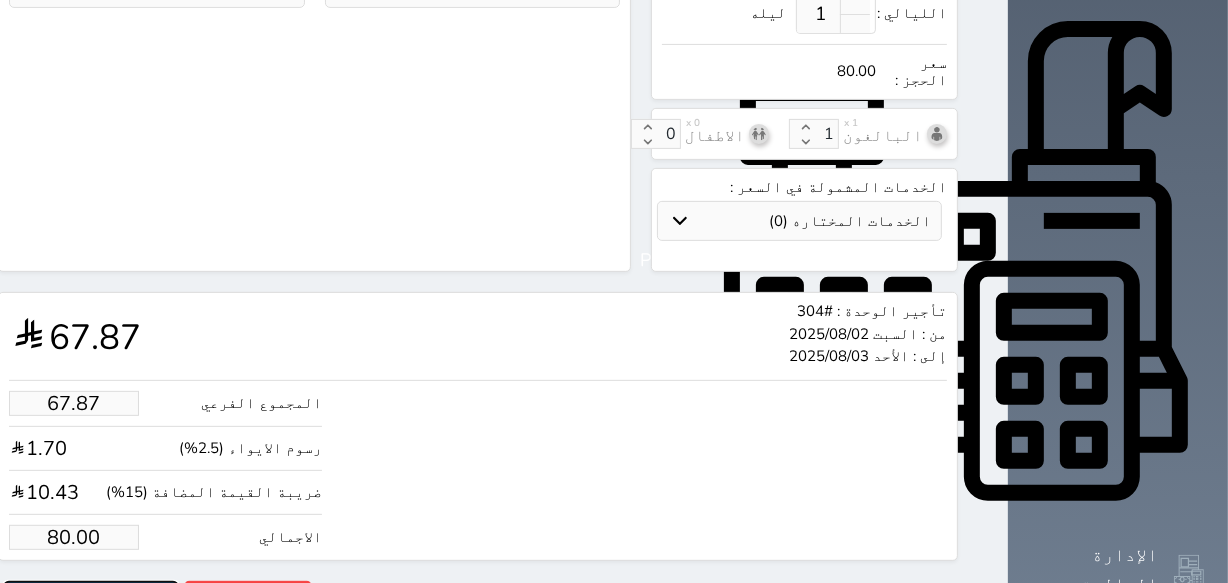 click on "حجز" at bounding box center [91, 598] 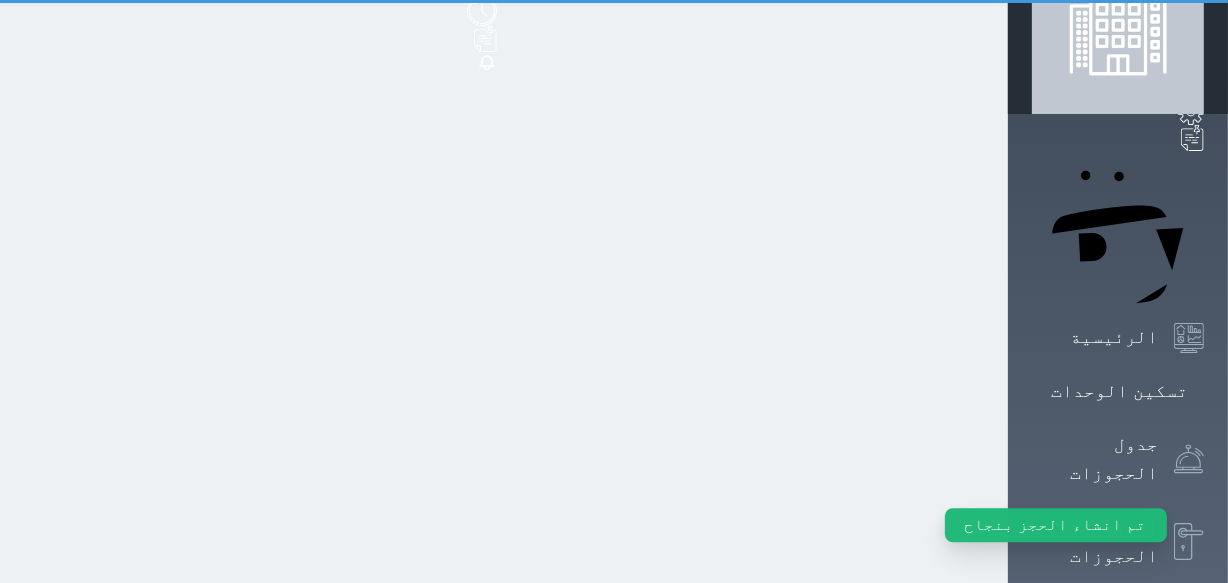 scroll, scrollTop: 0, scrollLeft: 0, axis: both 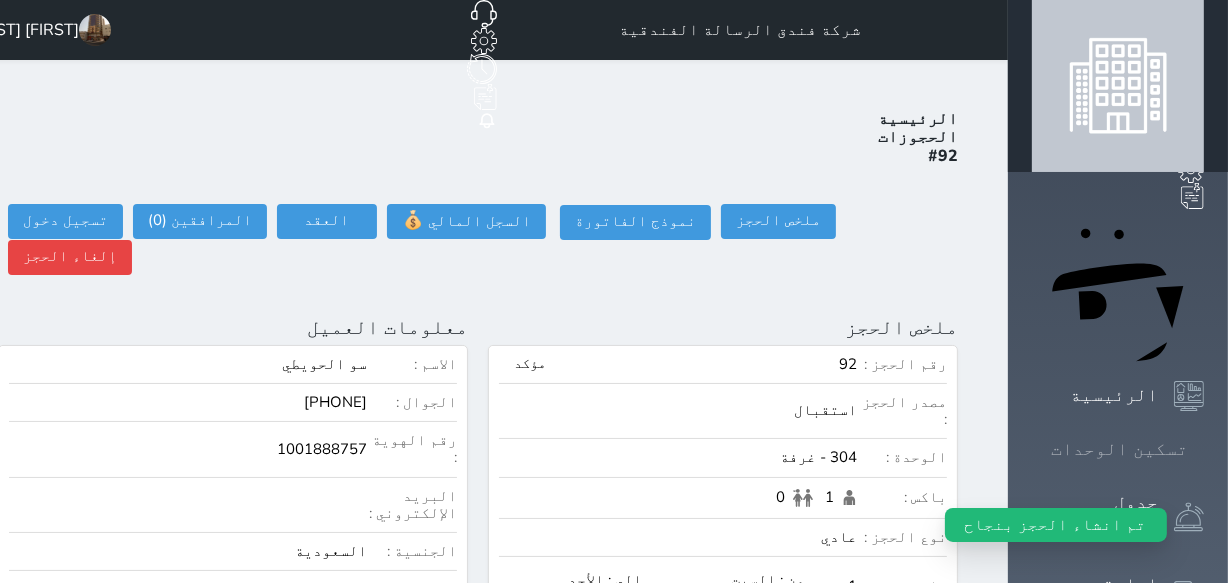 click 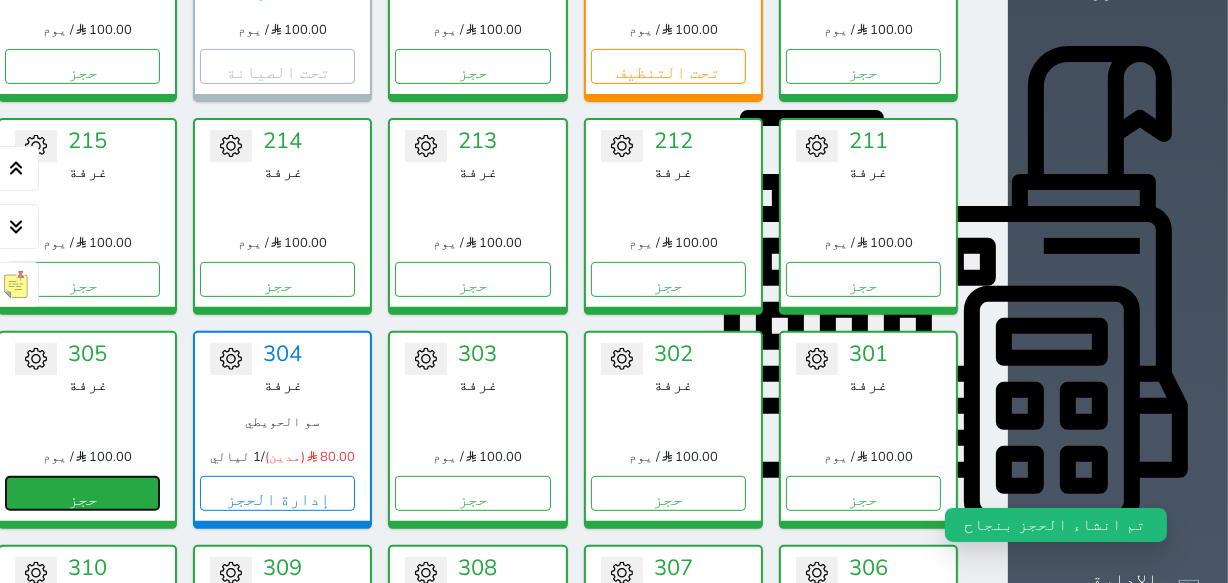 click on "حجز" at bounding box center [82, 493] 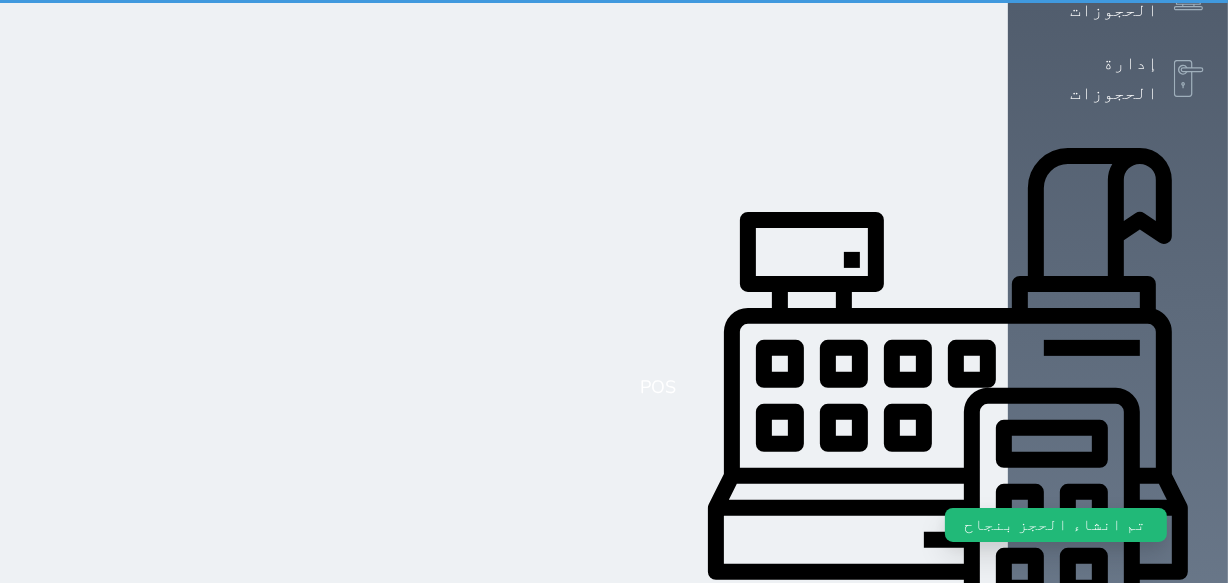 scroll, scrollTop: 0, scrollLeft: 0, axis: both 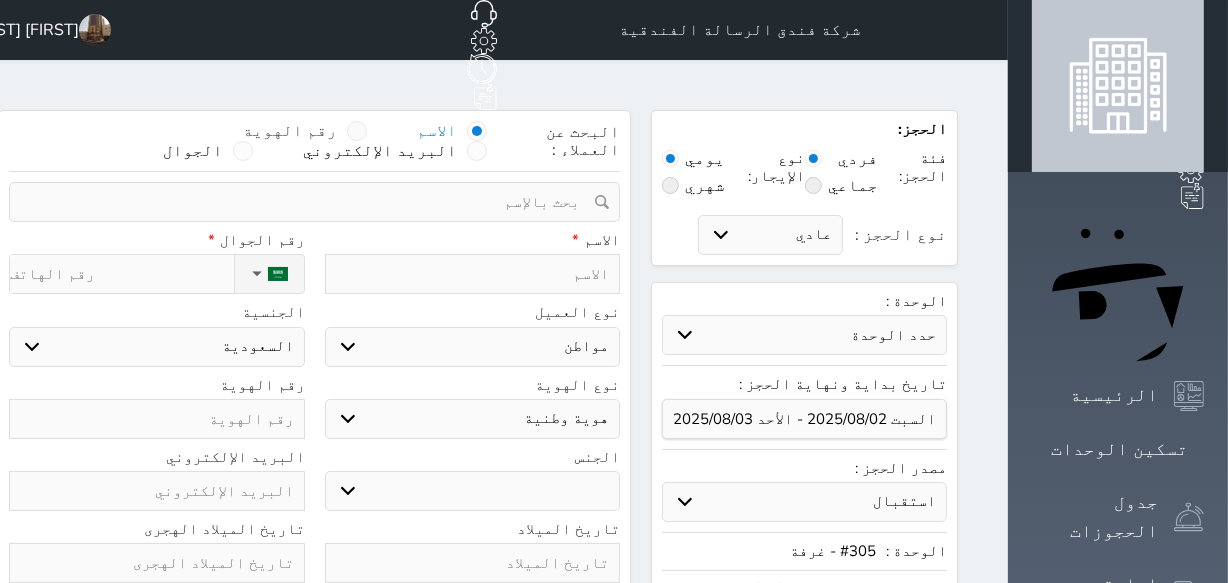 click at bounding box center [357, 131] 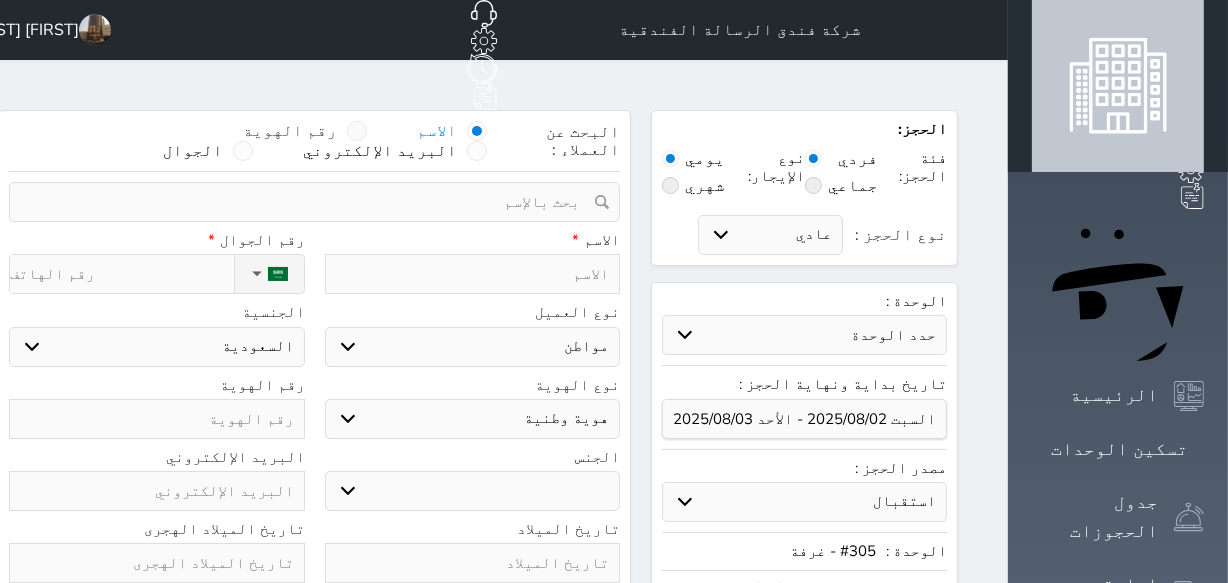 click on "رقم الهوية" at bounding box center (337, 141) 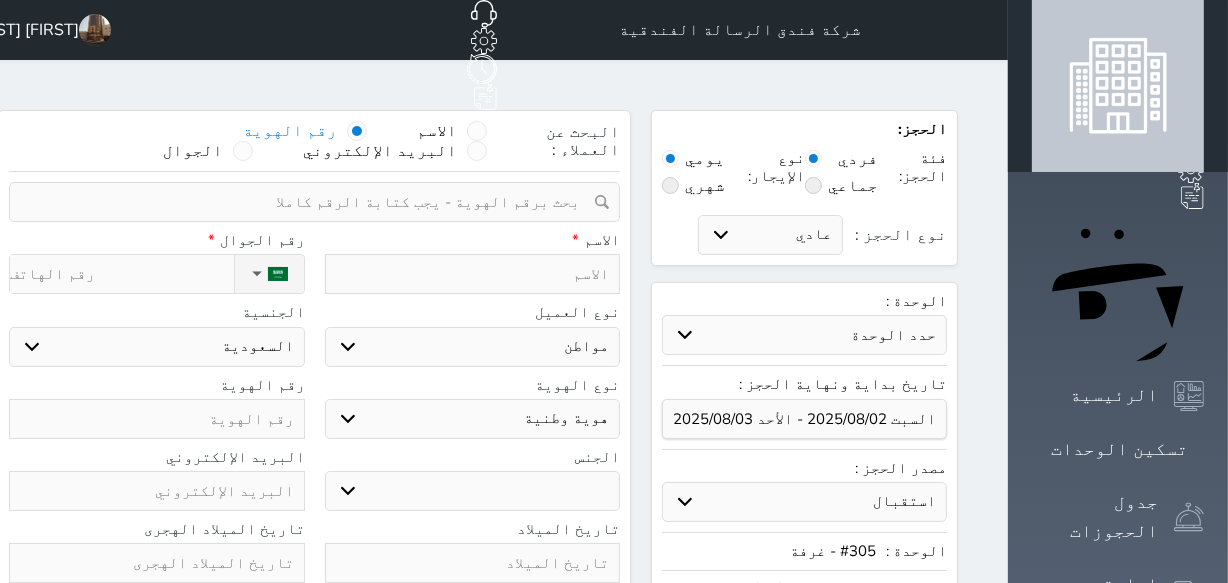 paste on "1001888757" 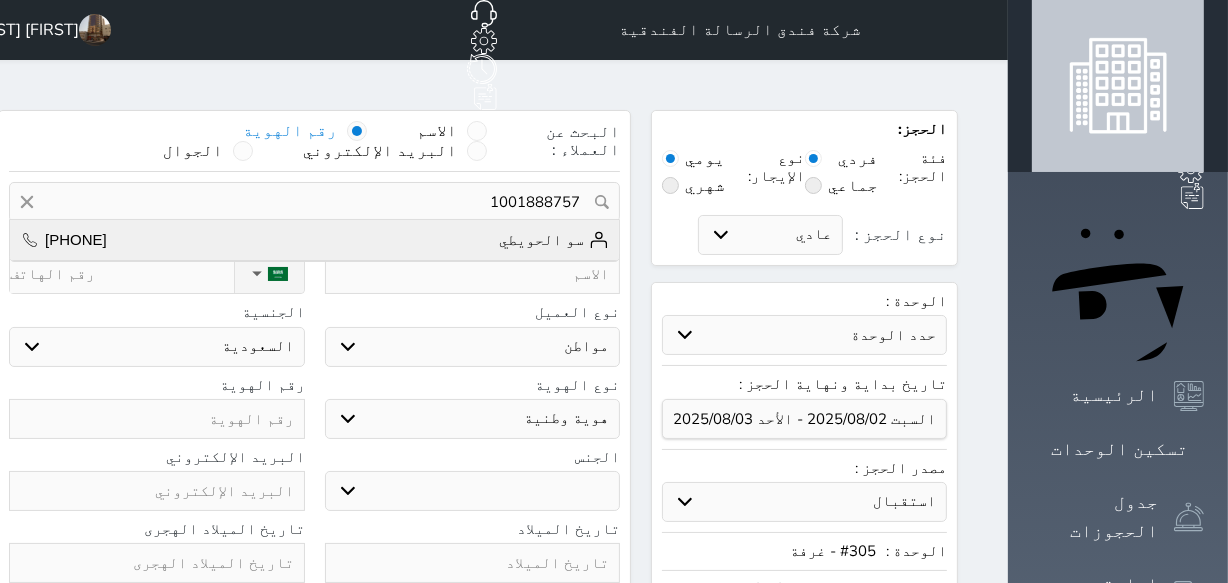 click on "سو الحويطي" at bounding box center (554, 240) 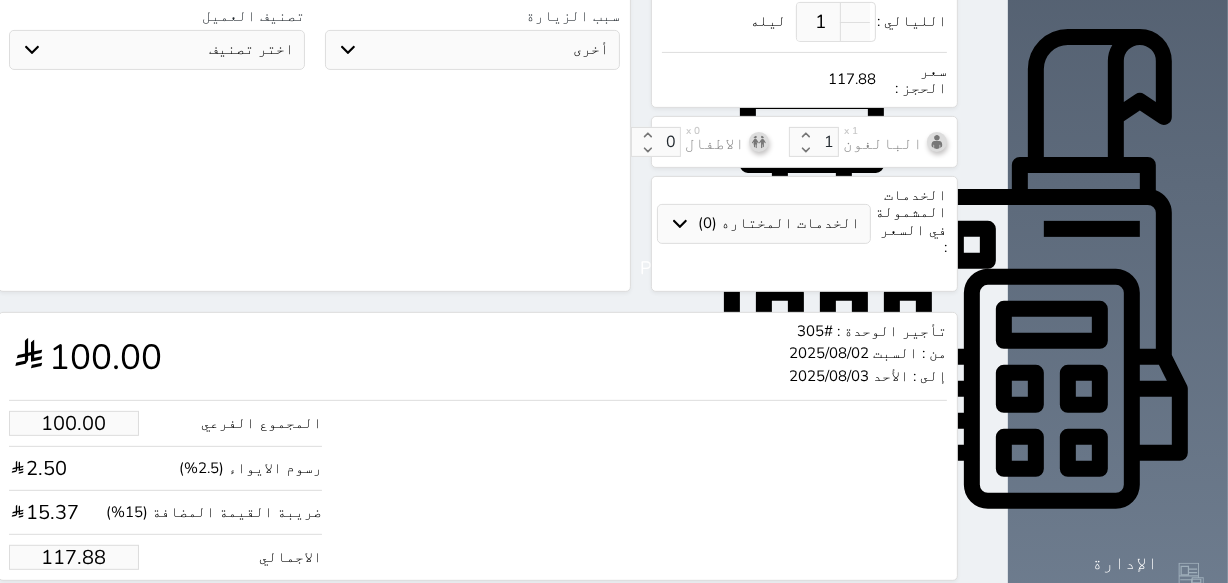 scroll, scrollTop: 641, scrollLeft: 0, axis: vertical 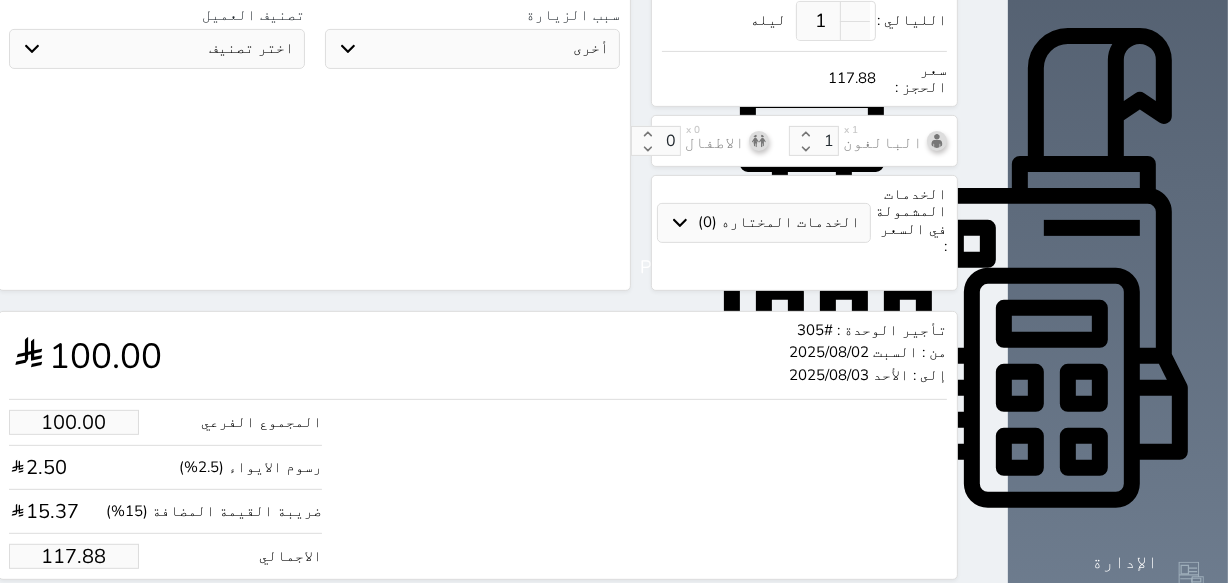 click on "117.88" at bounding box center (74, 556) 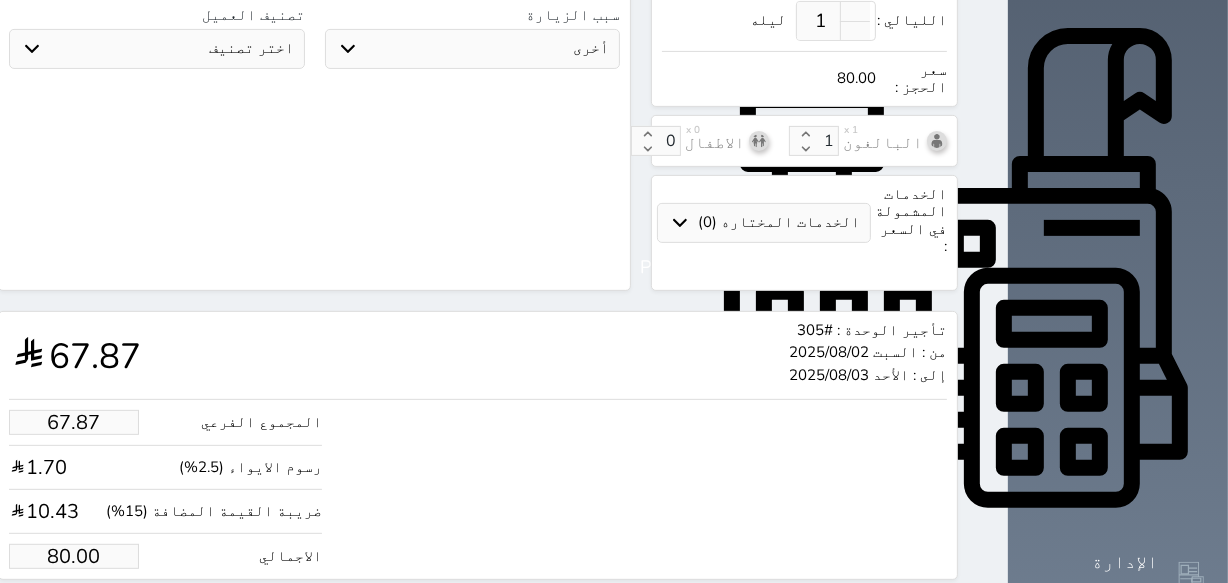 click on "حجز" at bounding box center [91, 617] 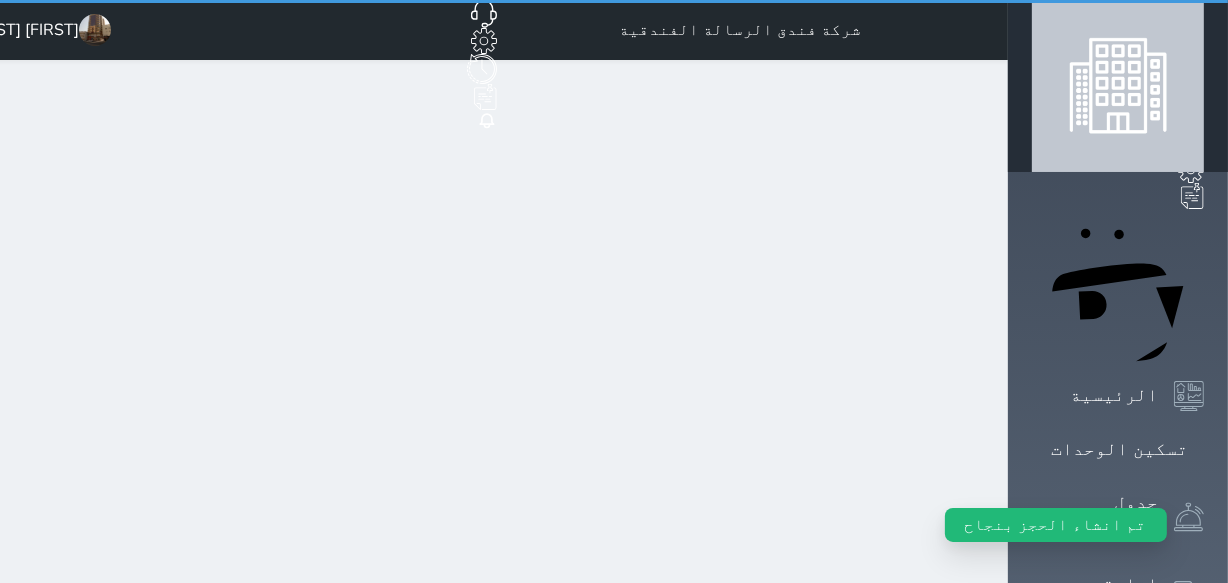 scroll, scrollTop: 0, scrollLeft: 0, axis: both 